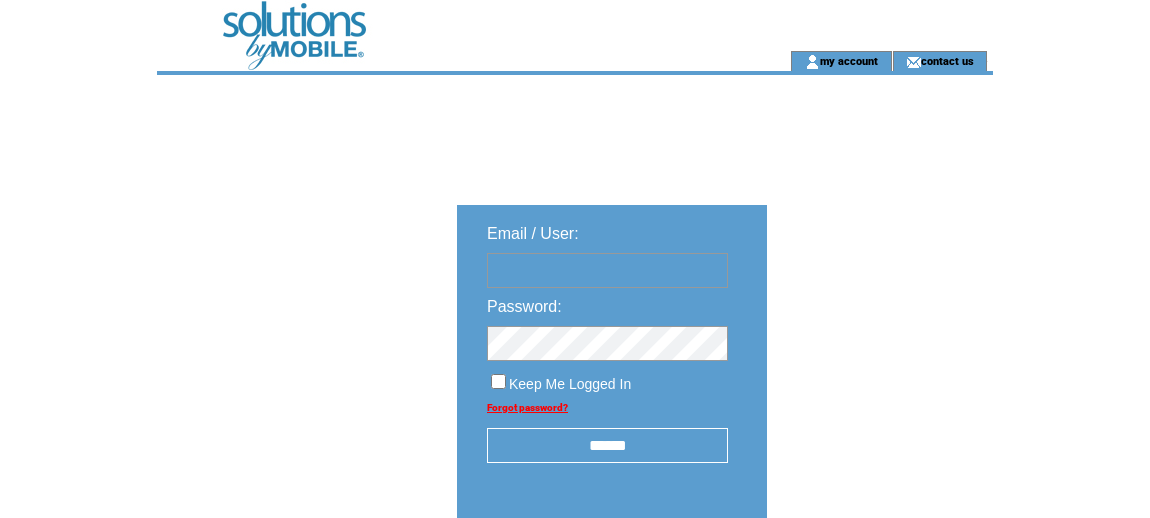 scroll, scrollTop: 0, scrollLeft: 0, axis: both 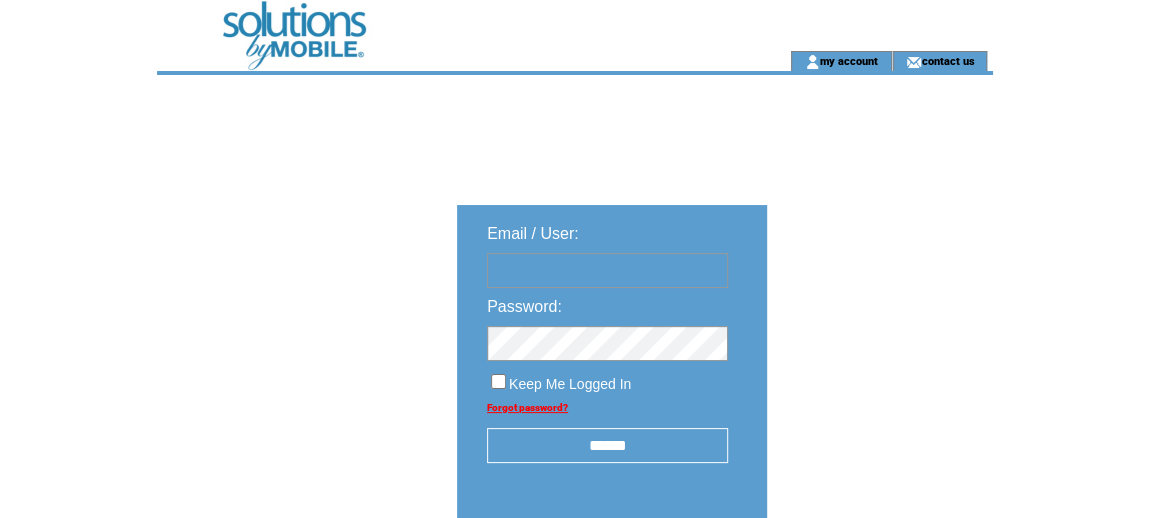 click at bounding box center (607, 270) 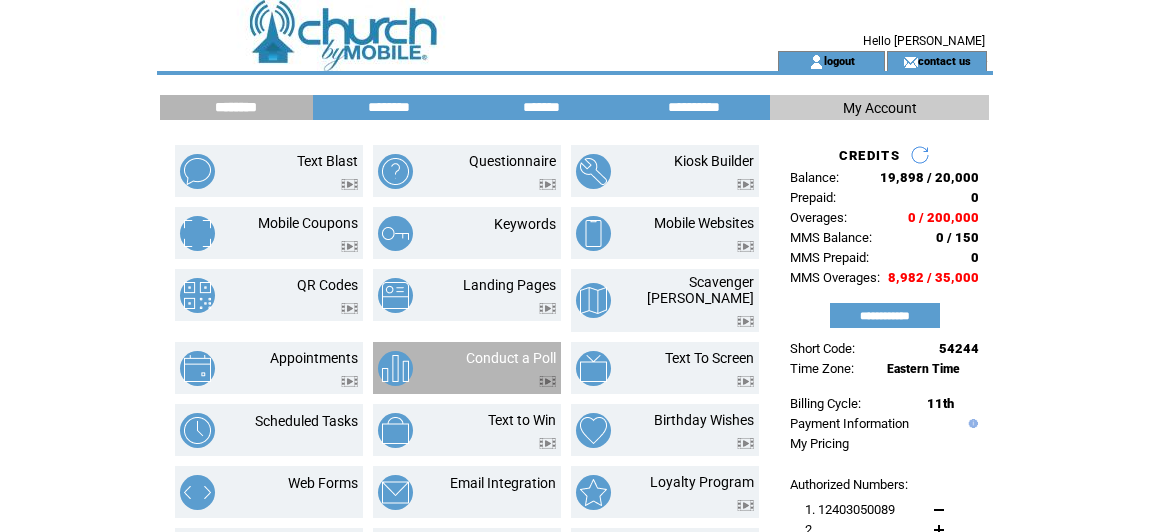 scroll, scrollTop: 0, scrollLeft: 0, axis: both 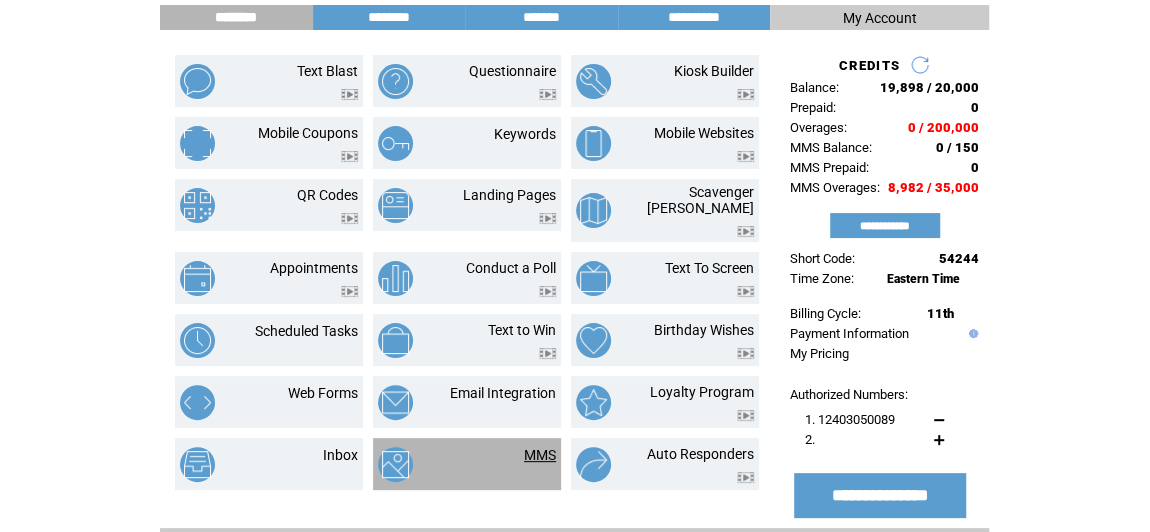 click on "MMS" at bounding box center [540, 455] 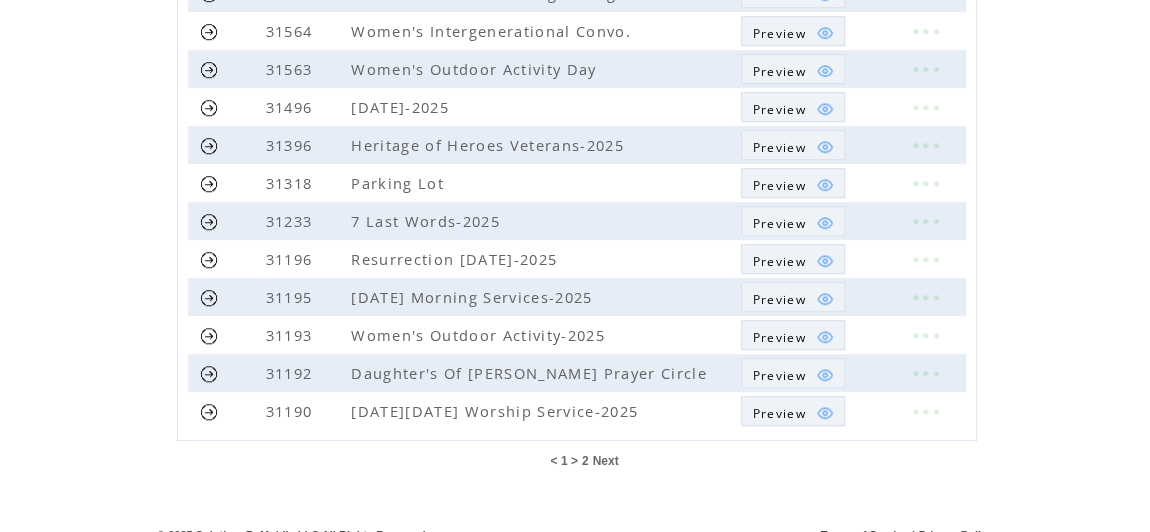 scroll, scrollTop: 644, scrollLeft: 0, axis: vertical 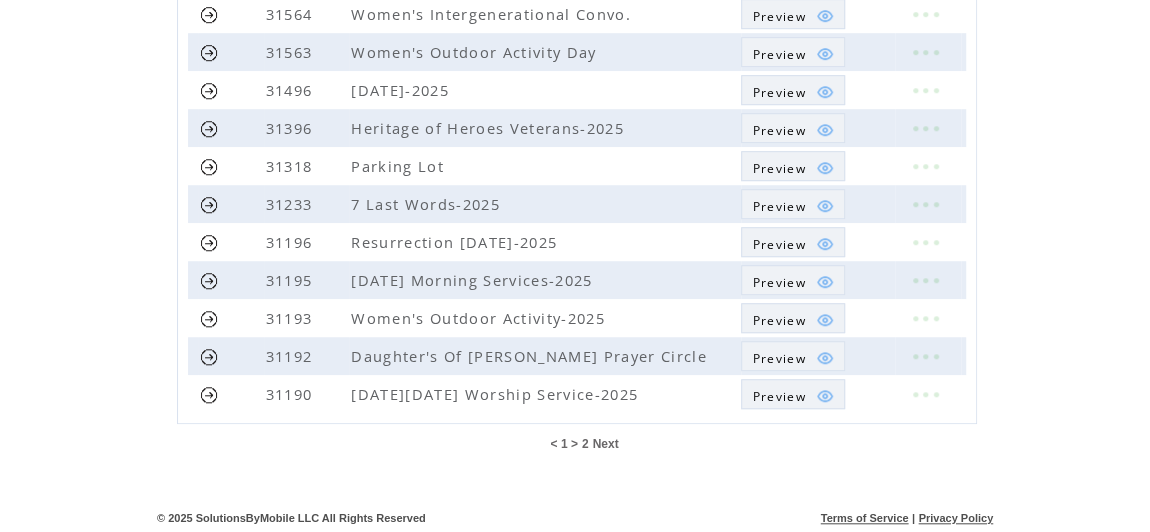 click on "2" at bounding box center (585, 444) 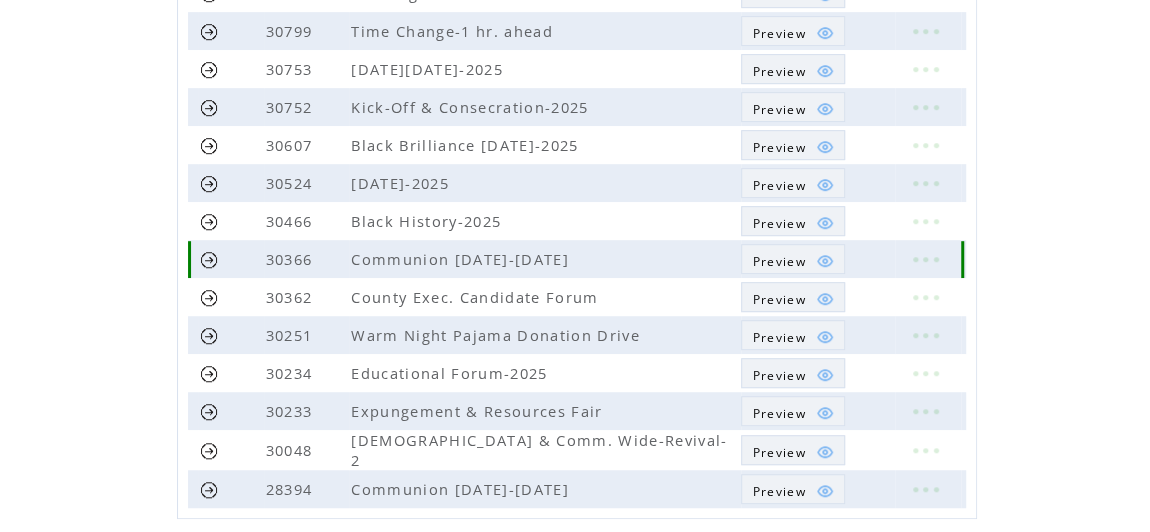 scroll, scrollTop: 545, scrollLeft: 0, axis: vertical 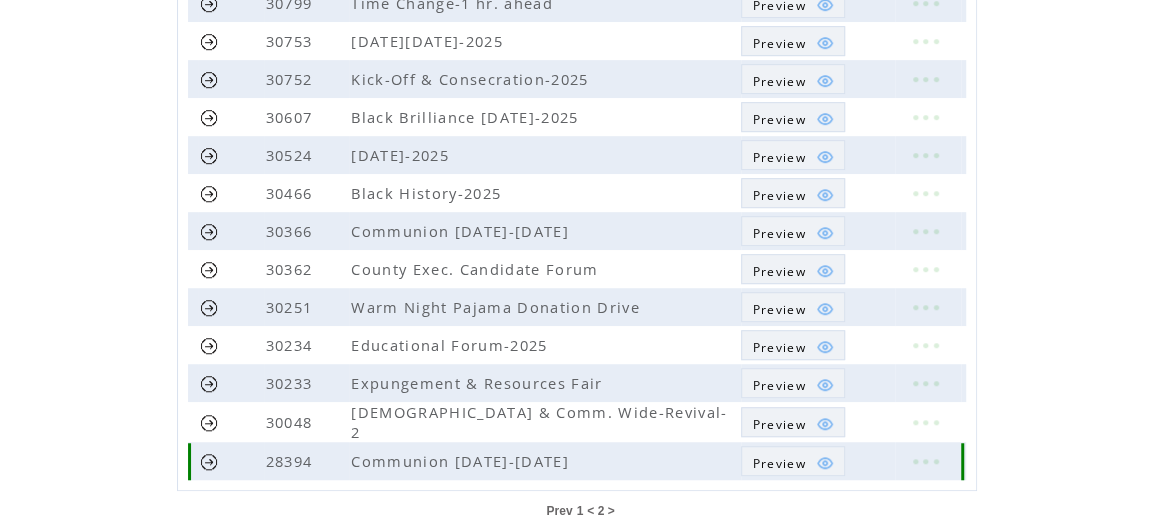click on "Preview" at bounding box center [778, 463] 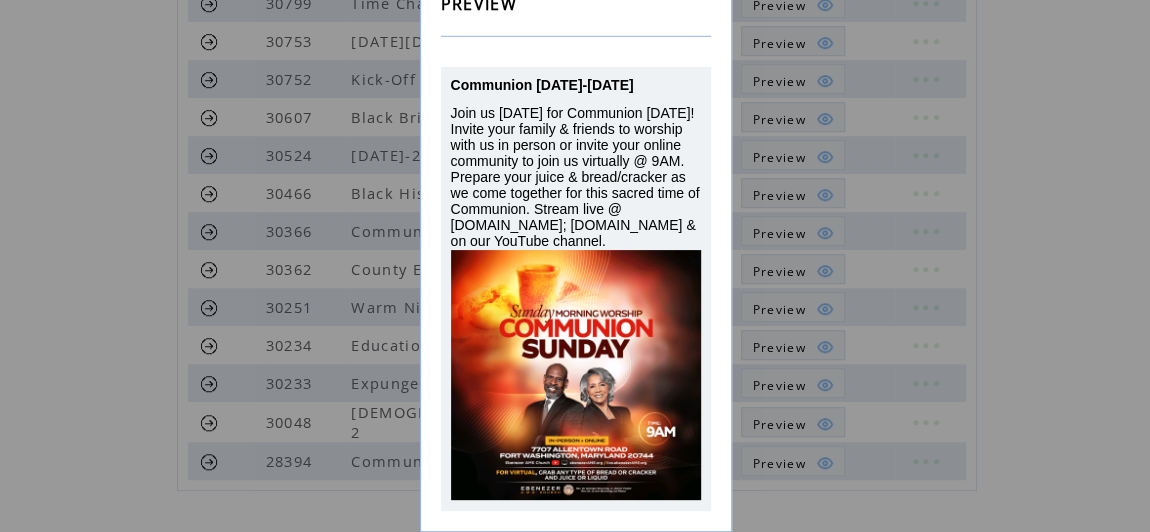 scroll, scrollTop: 140, scrollLeft: 0, axis: vertical 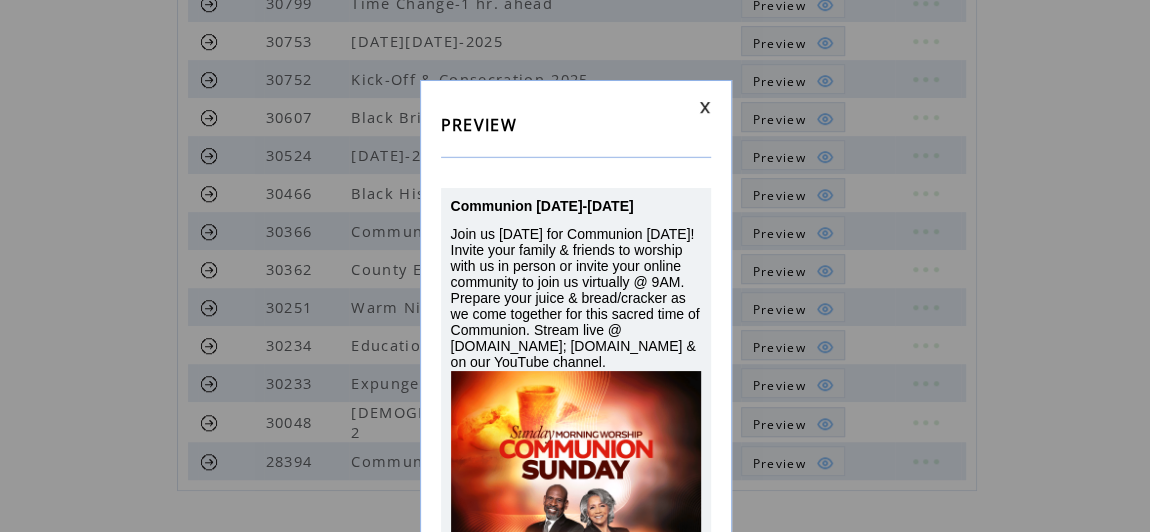 click at bounding box center (705, 107) 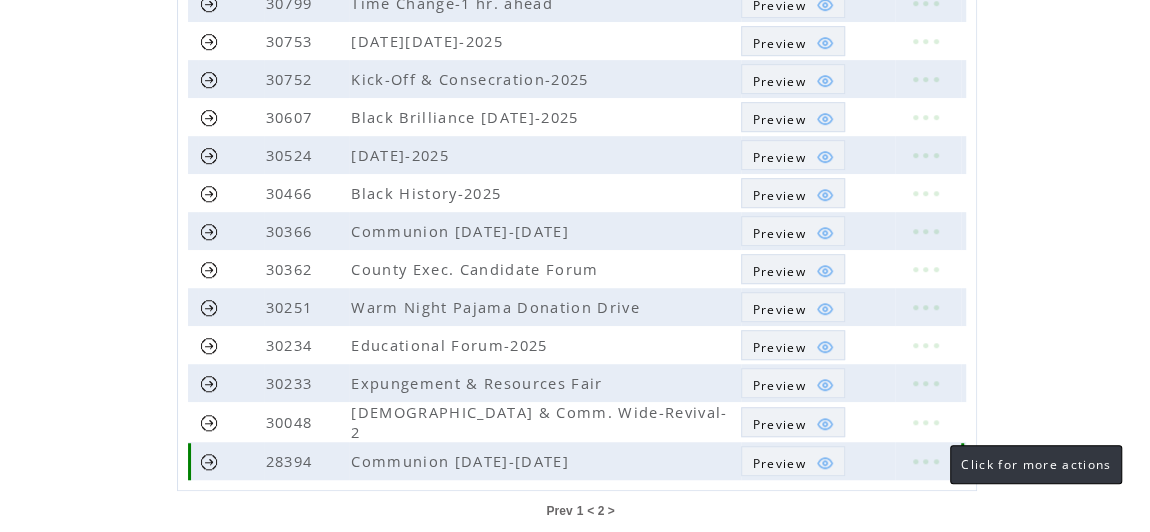 click at bounding box center (925, 461) 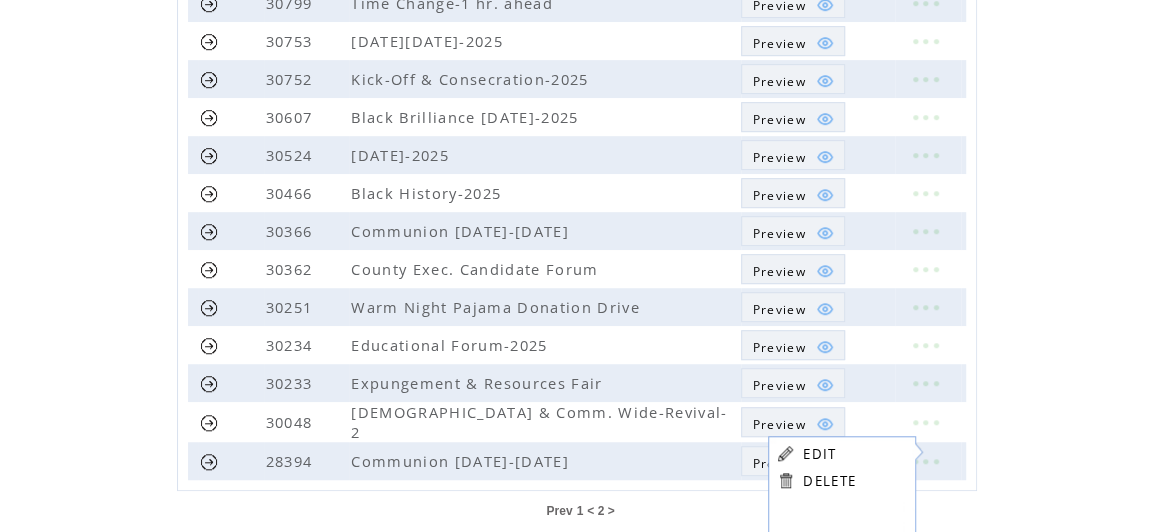 click on "EDIT" at bounding box center [819, 454] 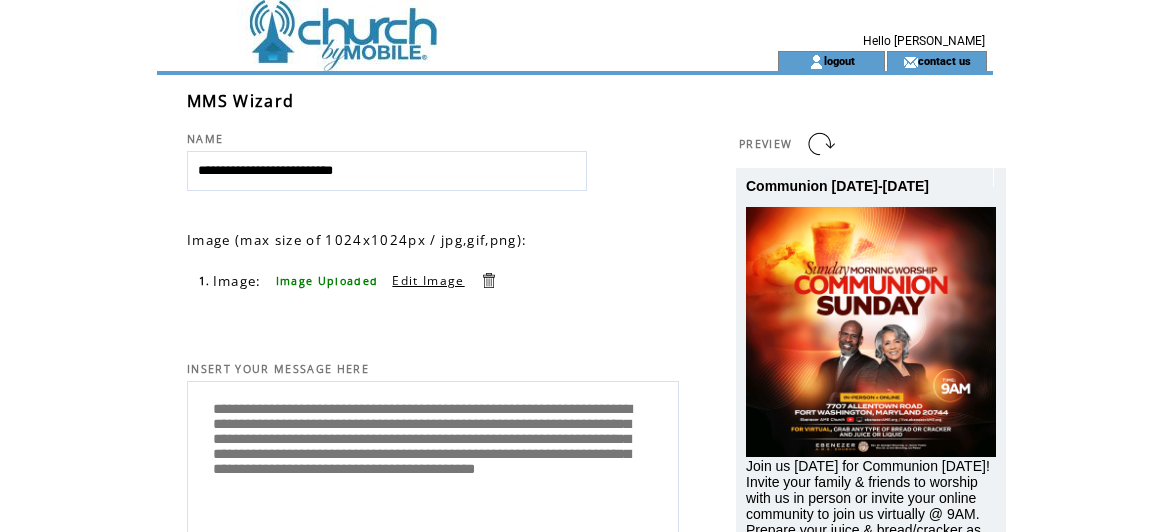 scroll, scrollTop: 0, scrollLeft: 0, axis: both 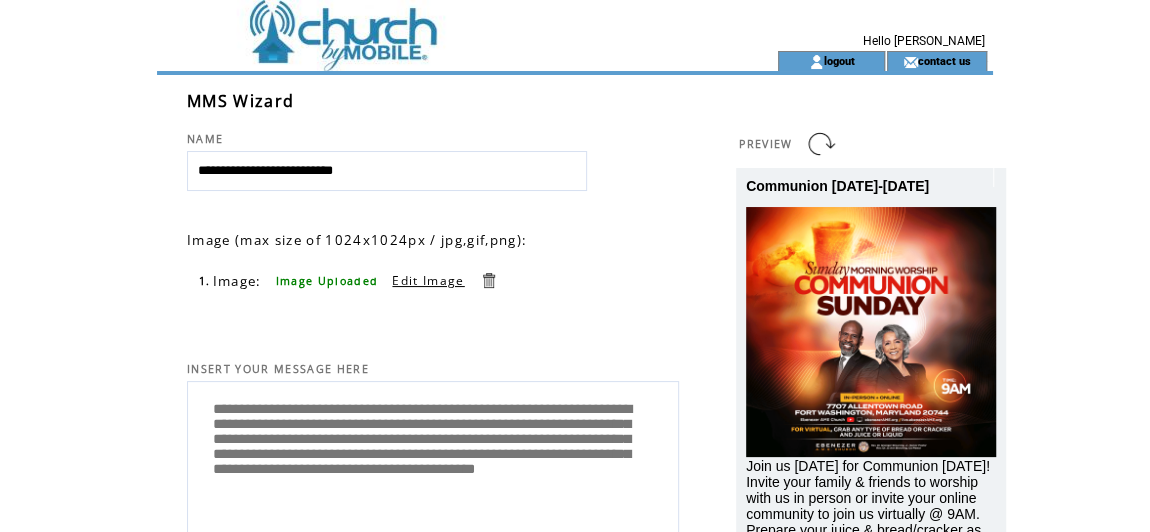click on "**********" at bounding box center [387, 171] 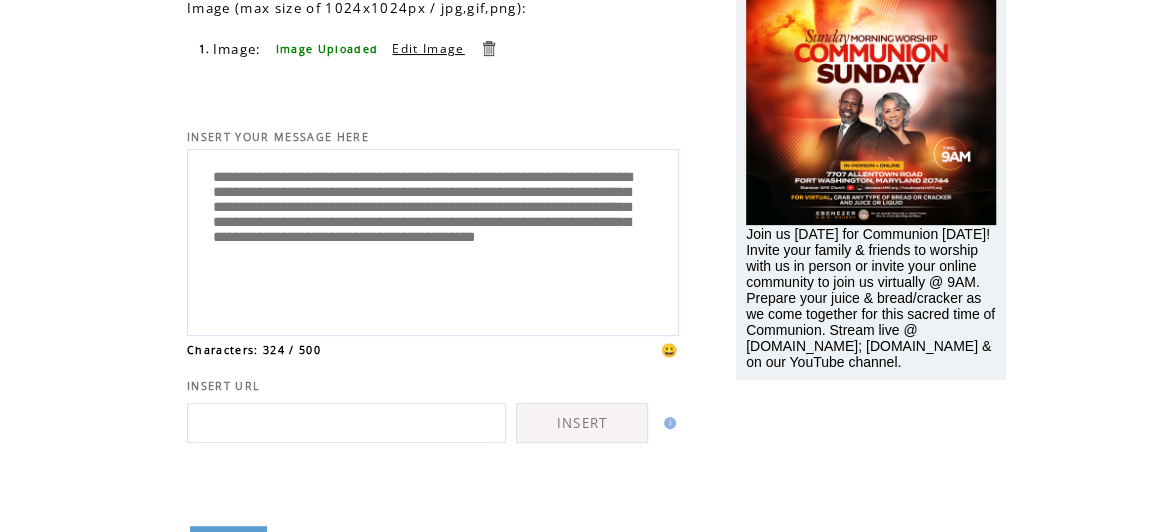 scroll, scrollTop: 272, scrollLeft: 0, axis: vertical 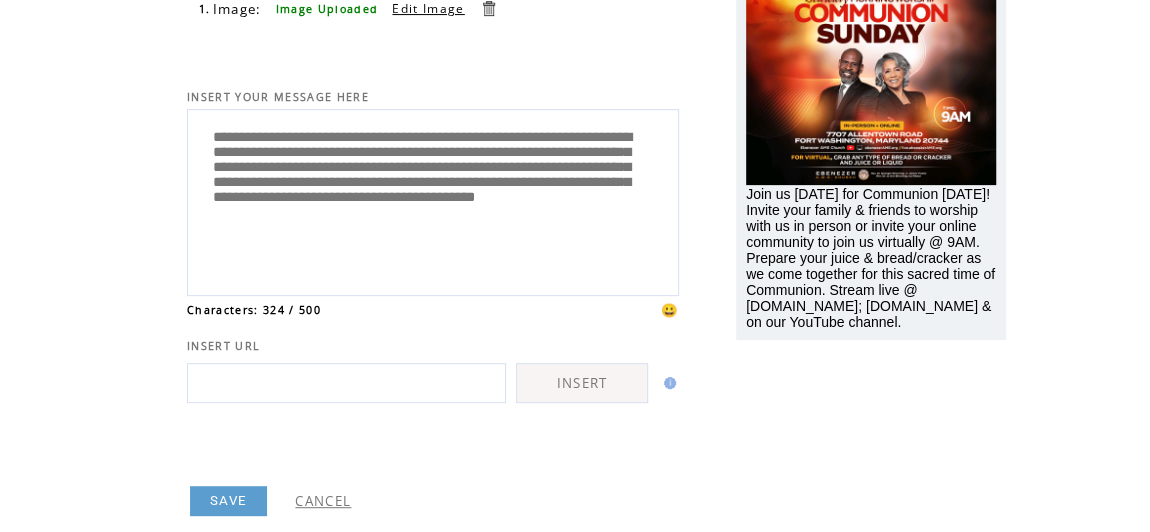 click on "CANCEL" at bounding box center (323, 501) 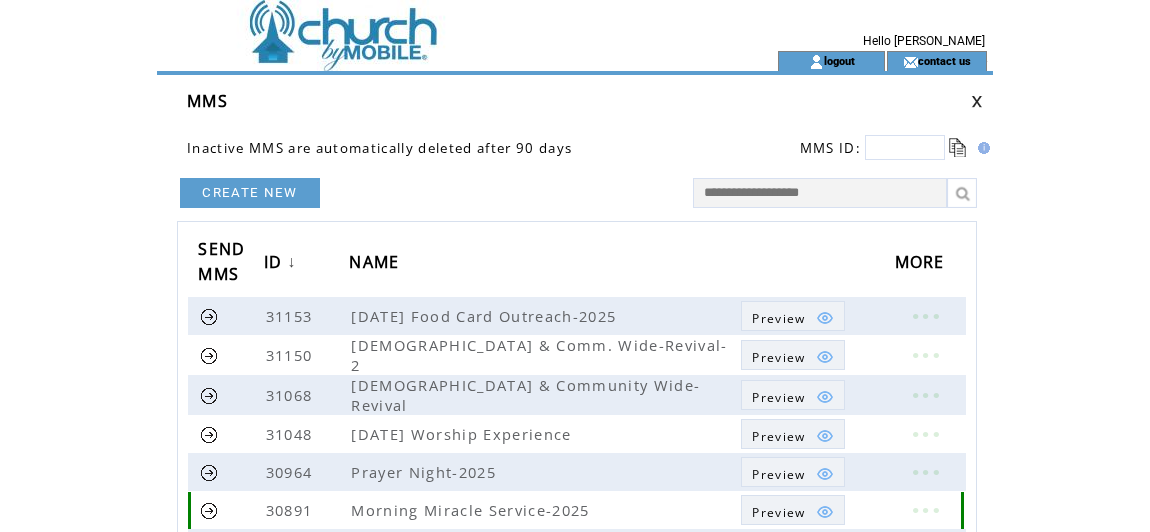 scroll, scrollTop: 0, scrollLeft: 0, axis: both 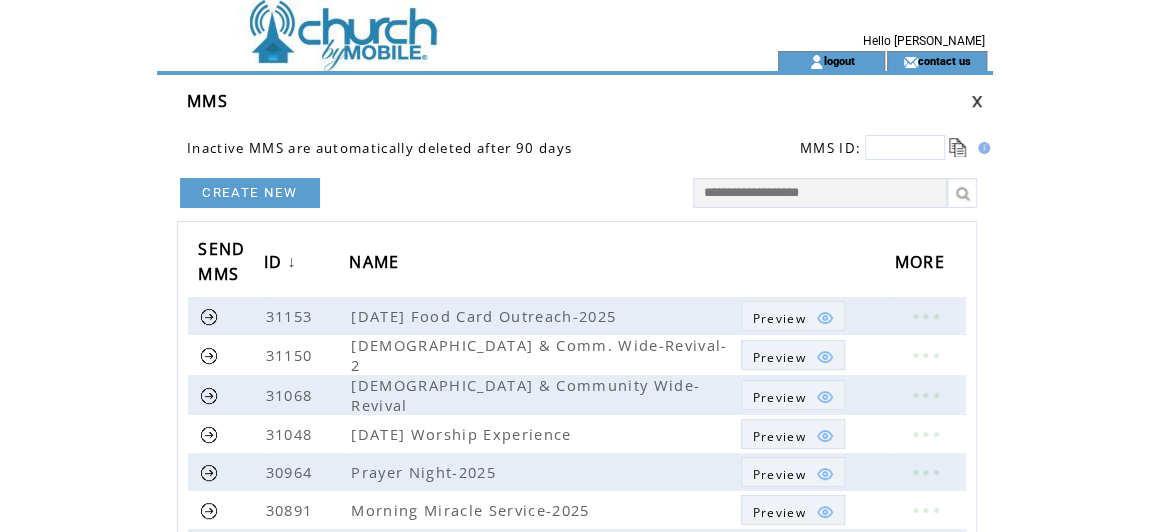 click on "CREATE NEW" at bounding box center (250, 193) 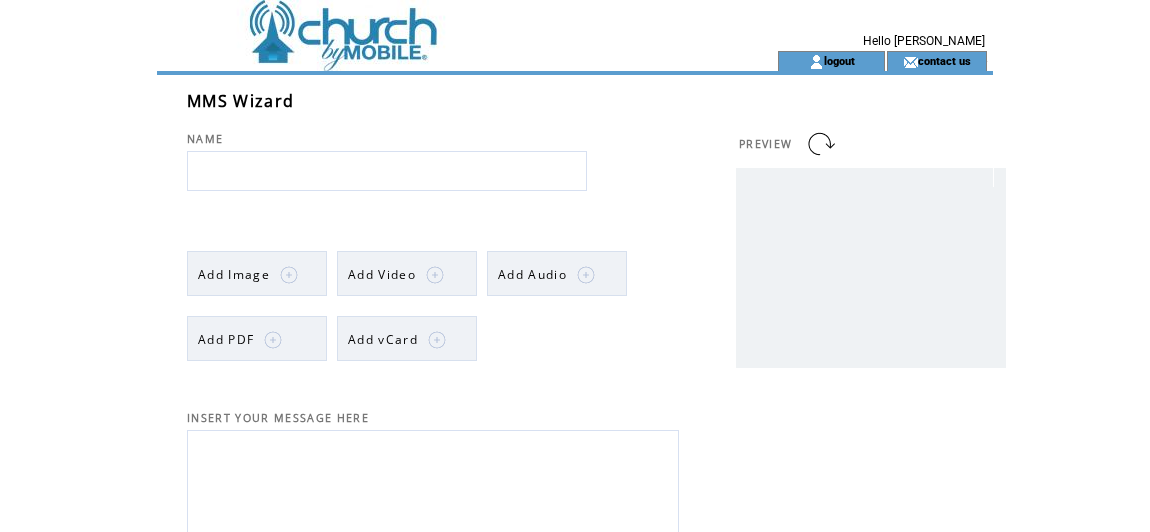 scroll, scrollTop: 0, scrollLeft: 0, axis: both 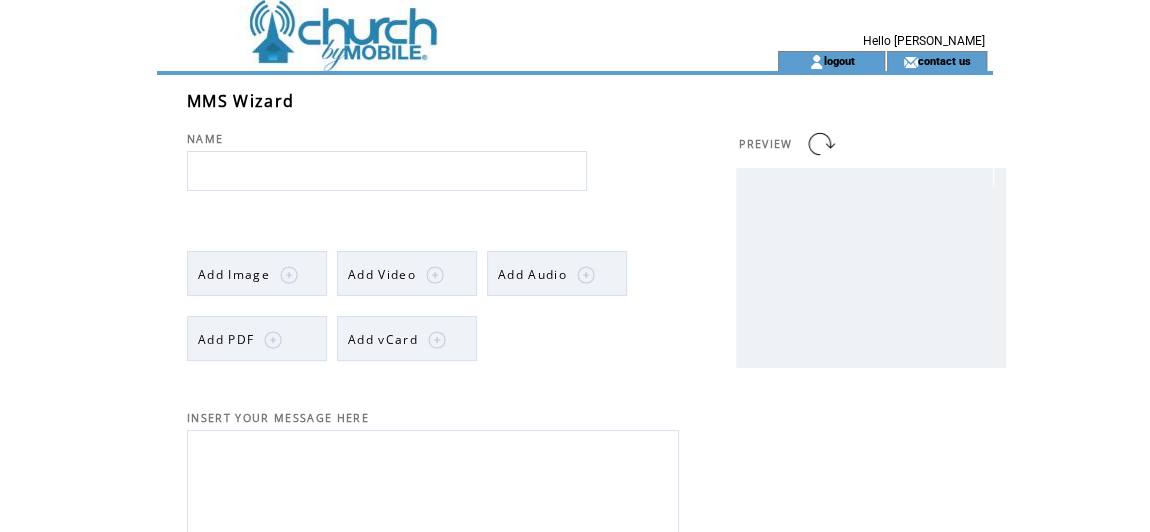 click at bounding box center (289, 275) 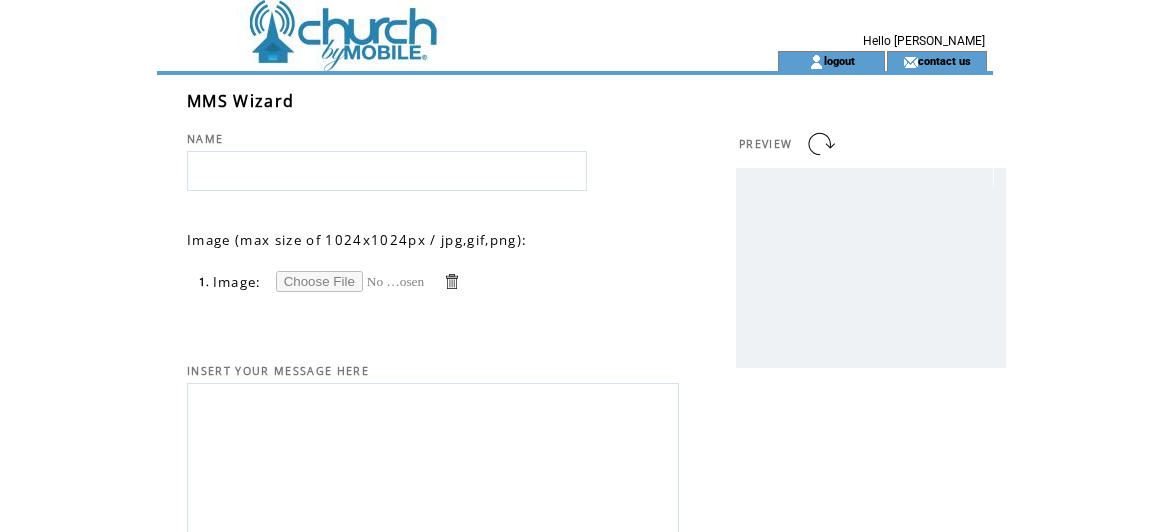 scroll, scrollTop: 0, scrollLeft: 0, axis: both 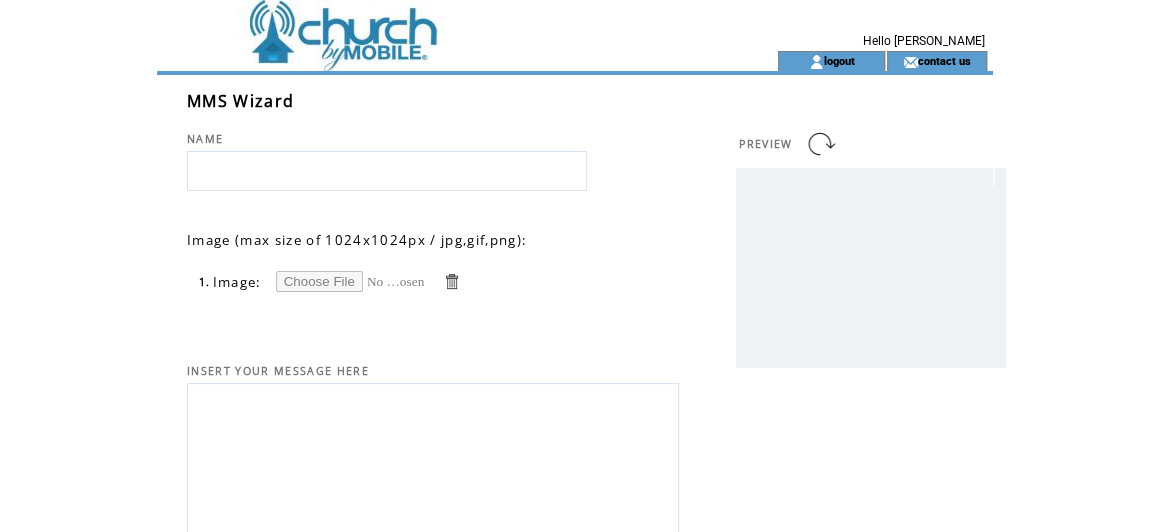 click at bounding box center (351, 281) 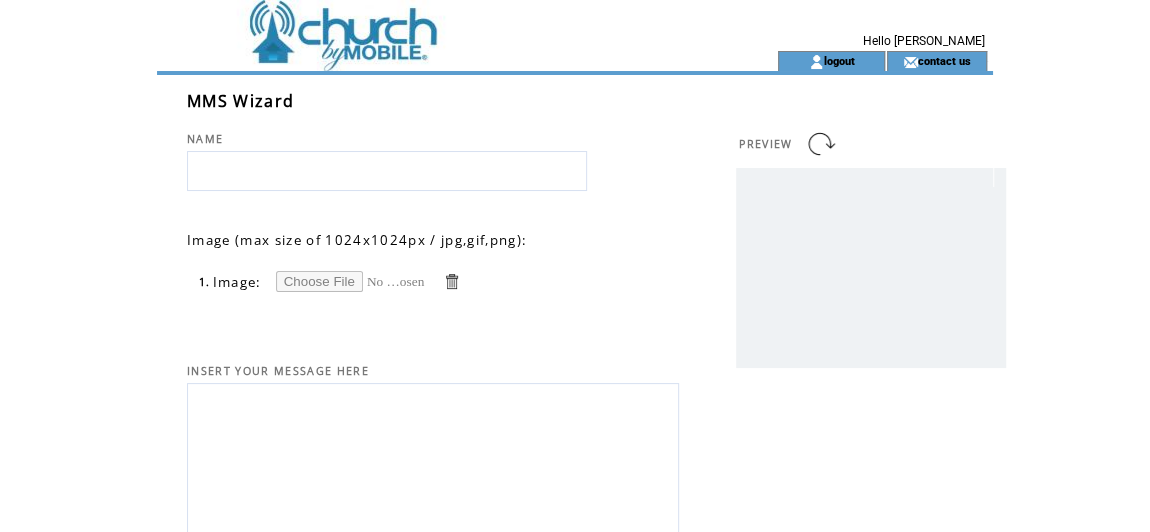 type on "**********" 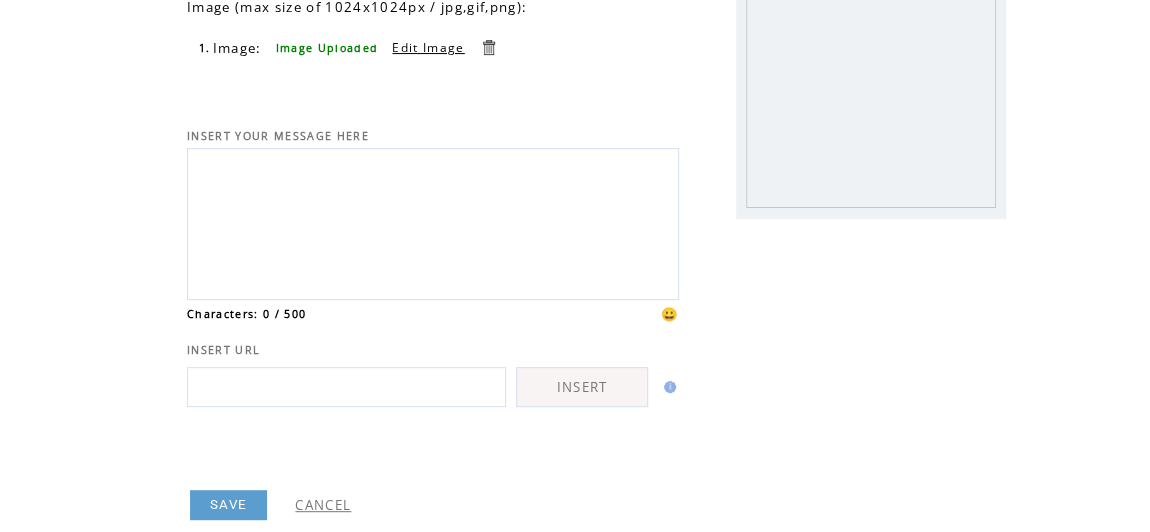 scroll, scrollTop: 272, scrollLeft: 0, axis: vertical 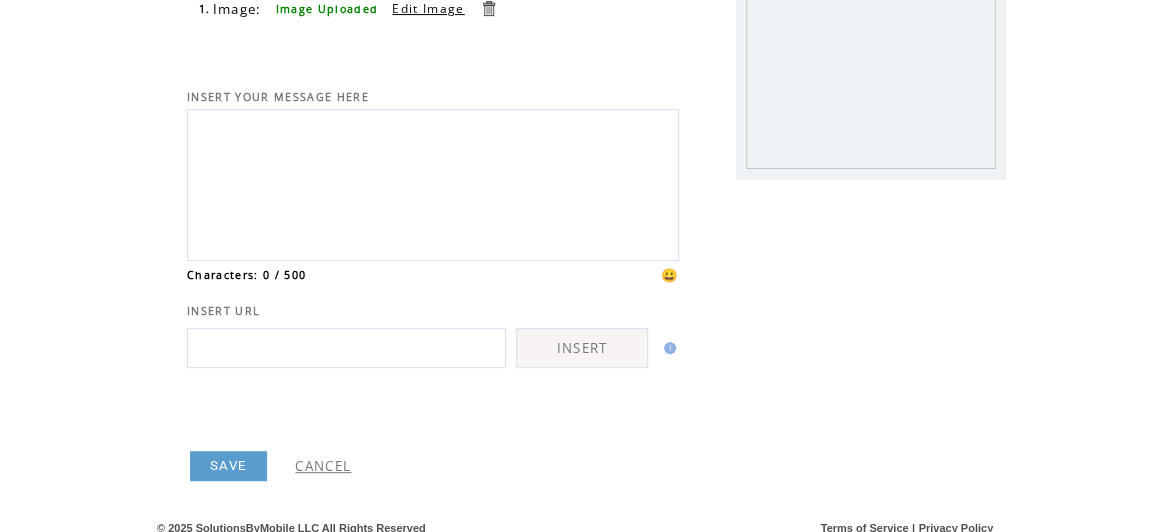 click on "CANCEL" at bounding box center [323, 466] 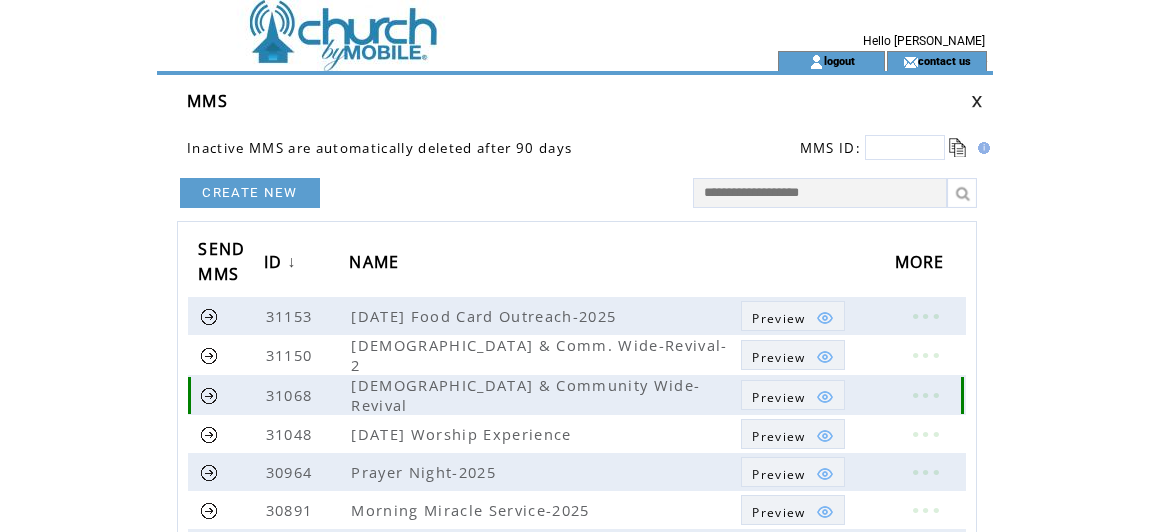 scroll, scrollTop: 0, scrollLeft: 0, axis: both 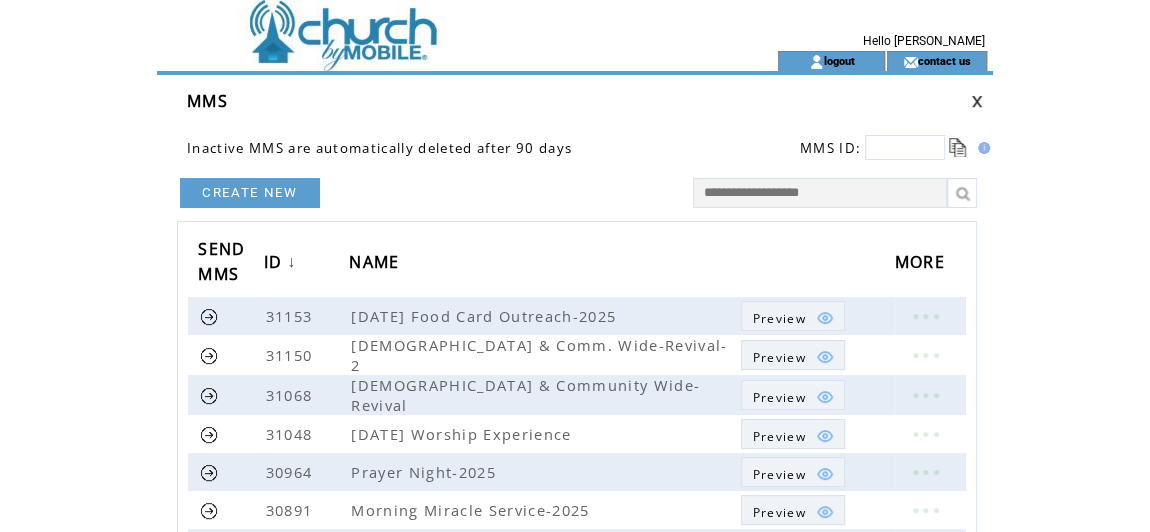 click on "CREATE NEW" at bounding box center [250, 193] 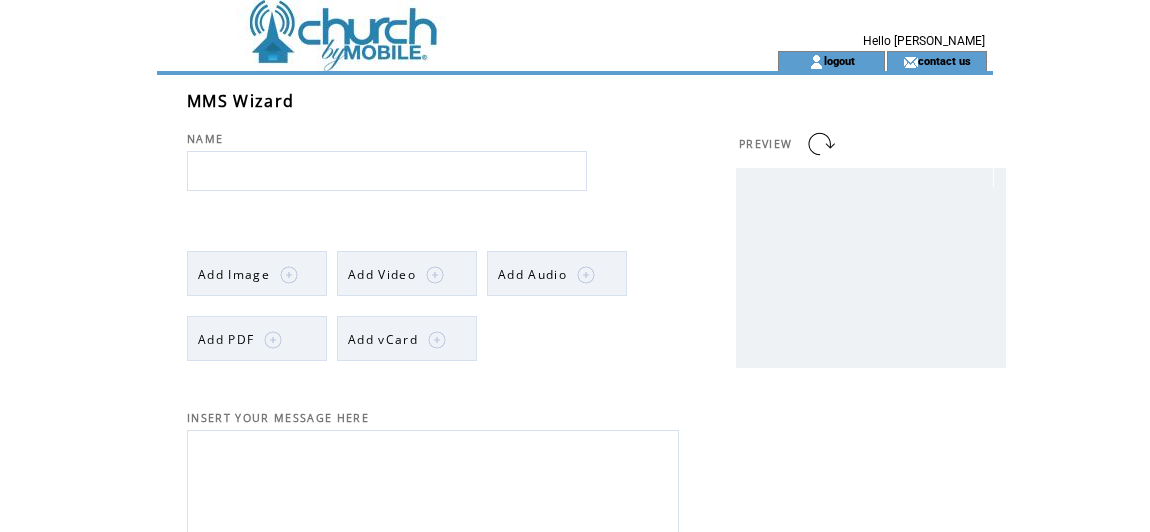 scroll, scrollTop: 0, scrollLeft: 0, axis: both 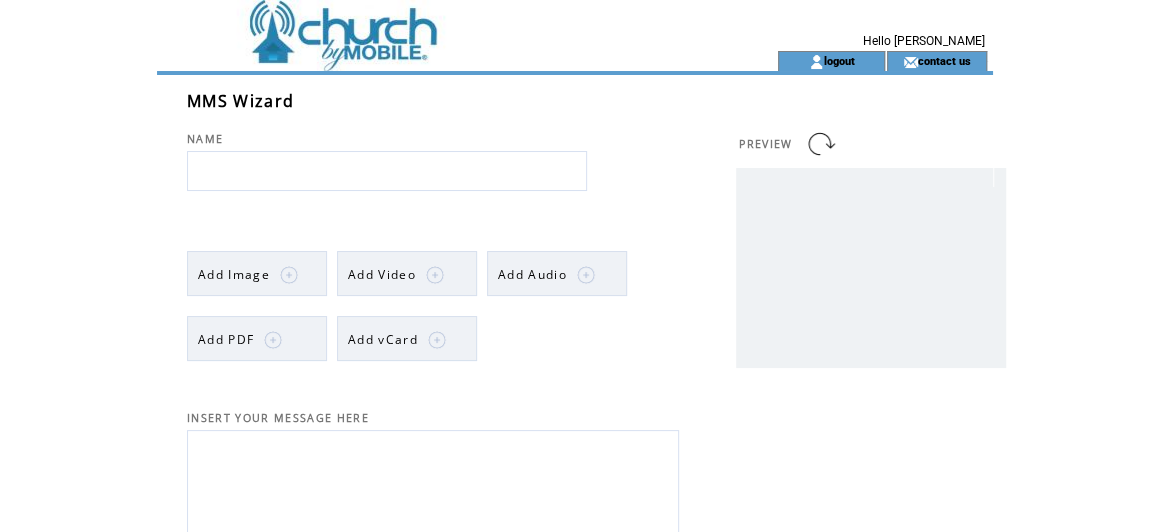 click at bounding box center (289, 275) 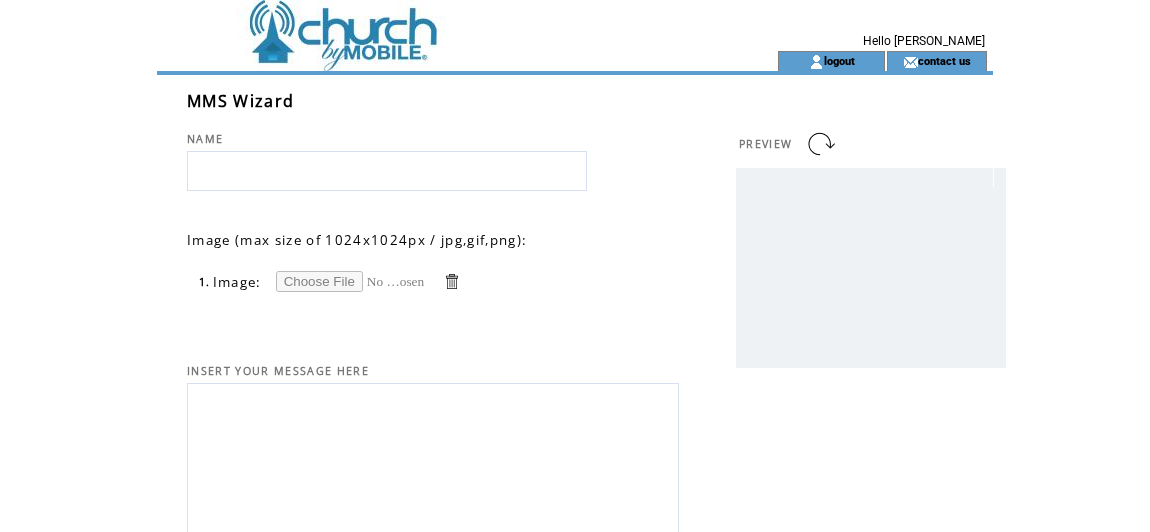scroll, scrollTop: 0, scrollLeft: 0, axis: both 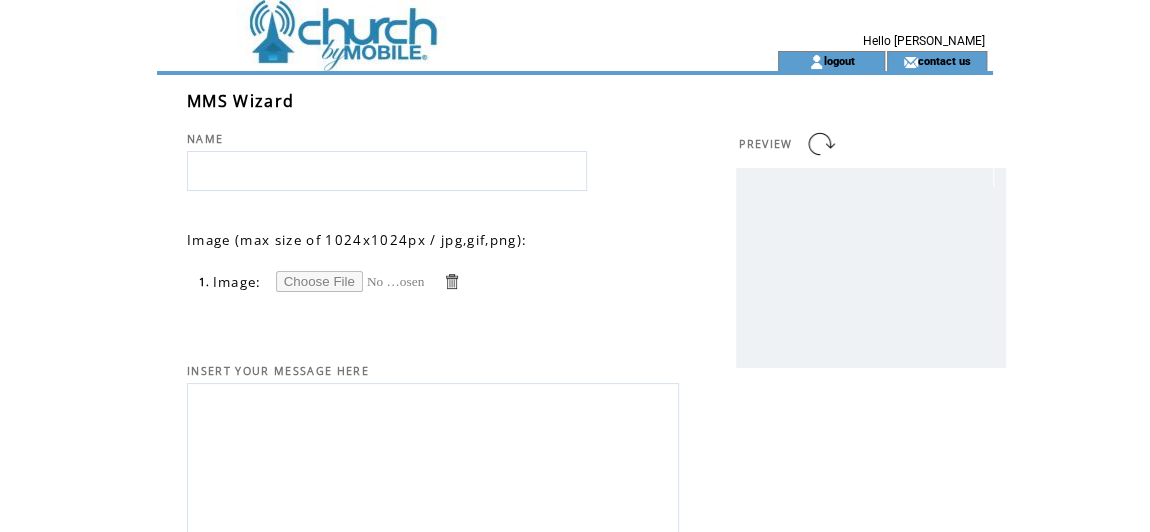 click at bounding box center (351, 281) 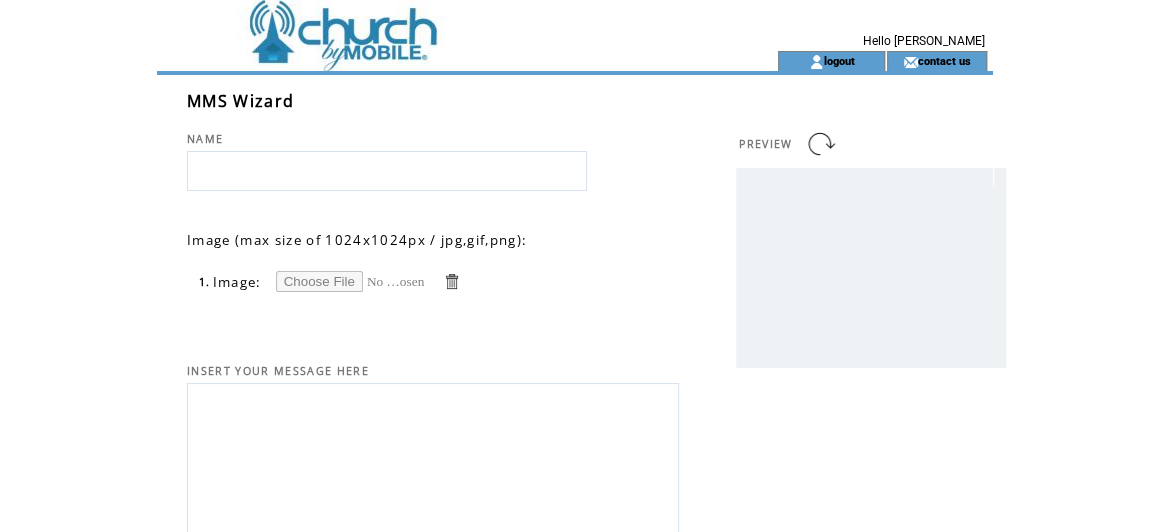type on "**********" 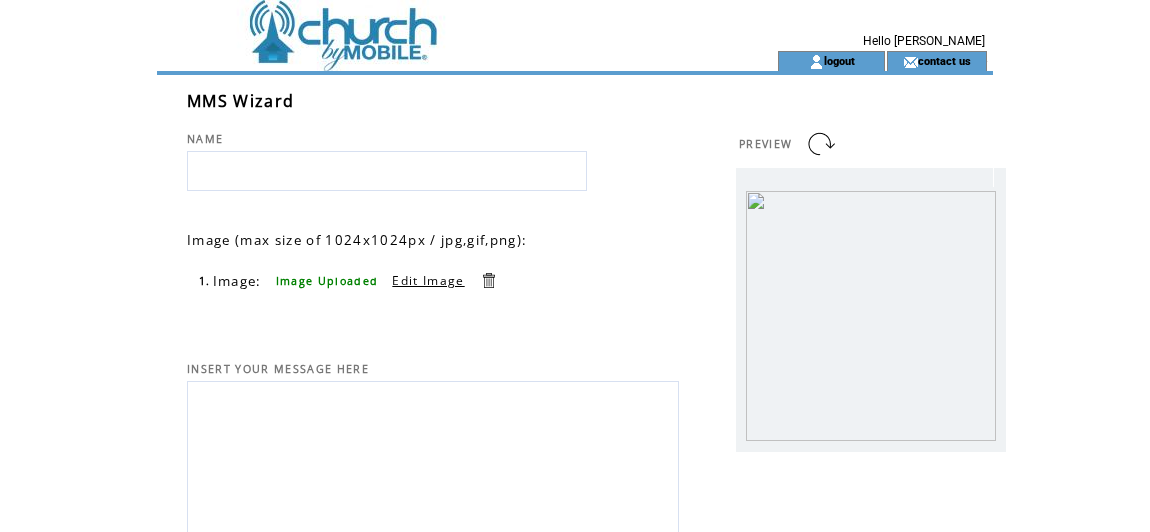 scroll, scrollTop: 0, scrollLeft: 0, axis: both 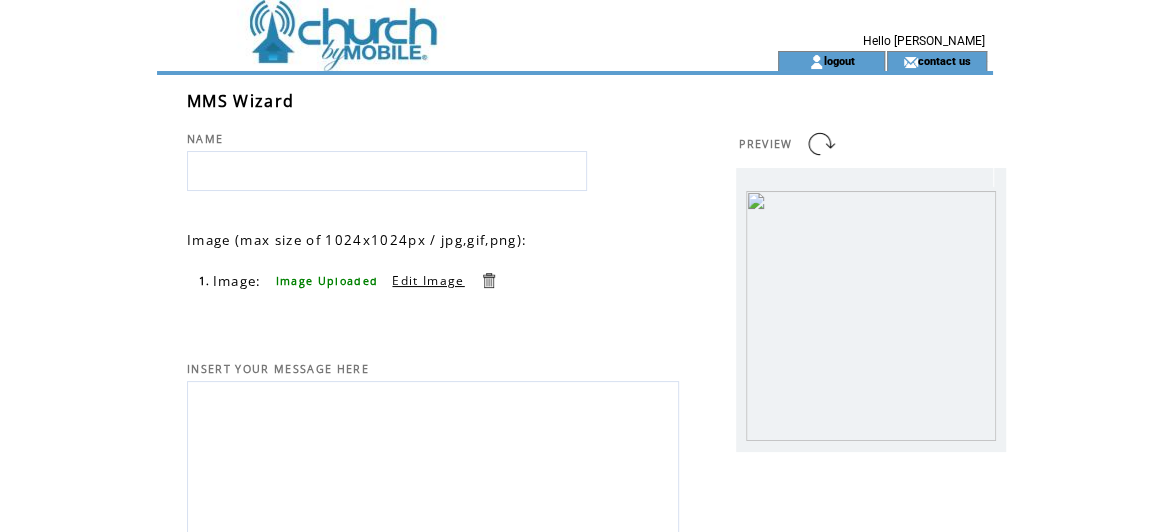 click at bounding box center [821, 144] 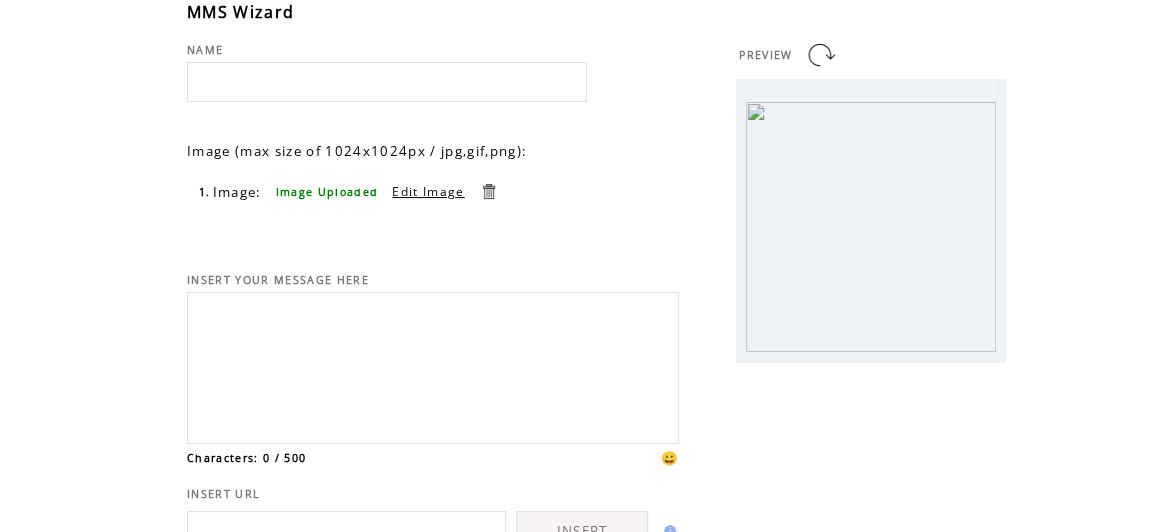 scroll, scrollTop: 90, scrollLeft: 0, axis: vertical 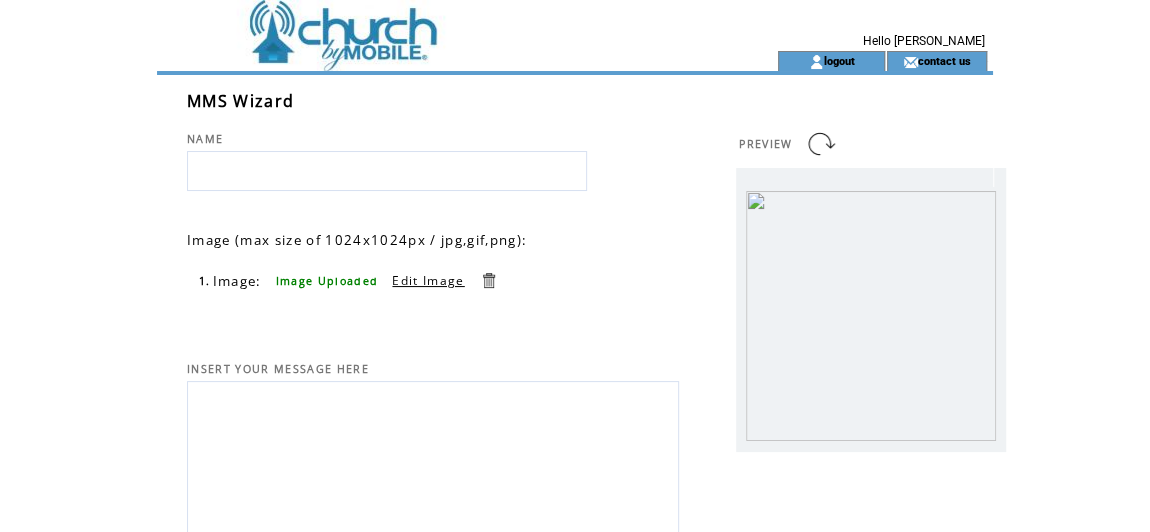click on "Edit Image" at bounding box center [428, 280] 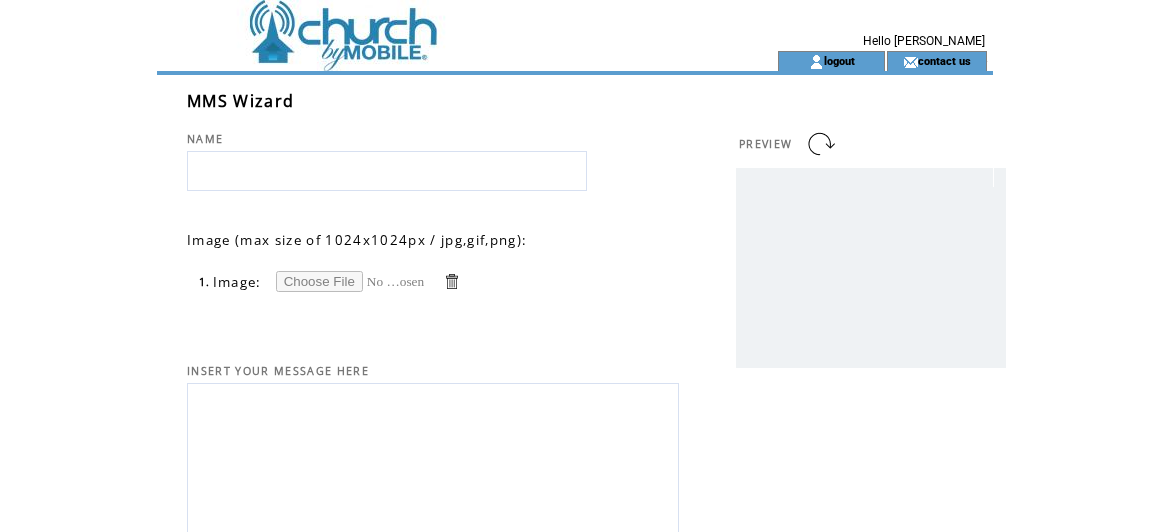 scroll, scrollTop: 0, scrollLeft: 0, axis: both 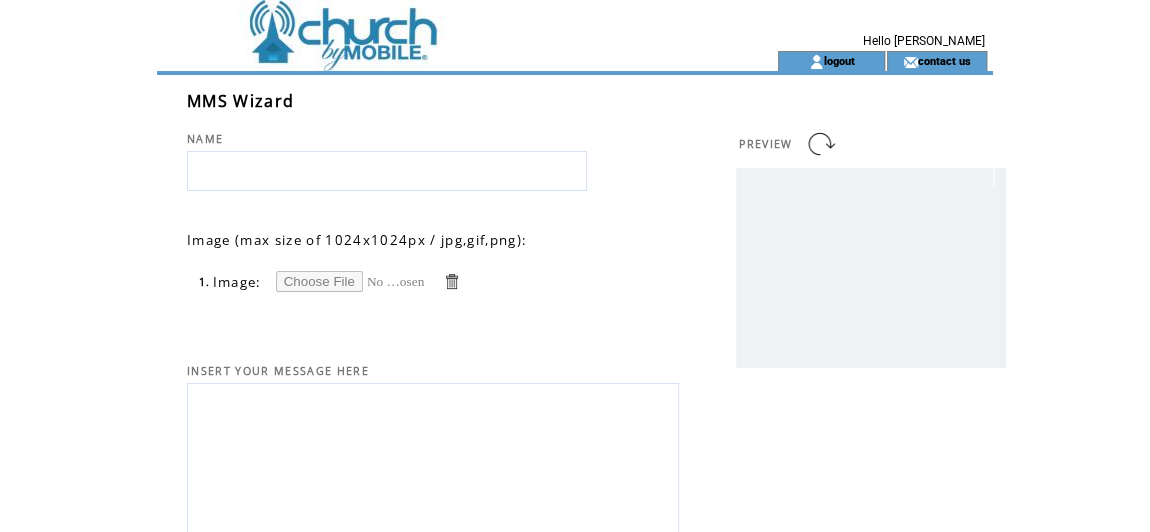 click at bounding box center (351, 281) 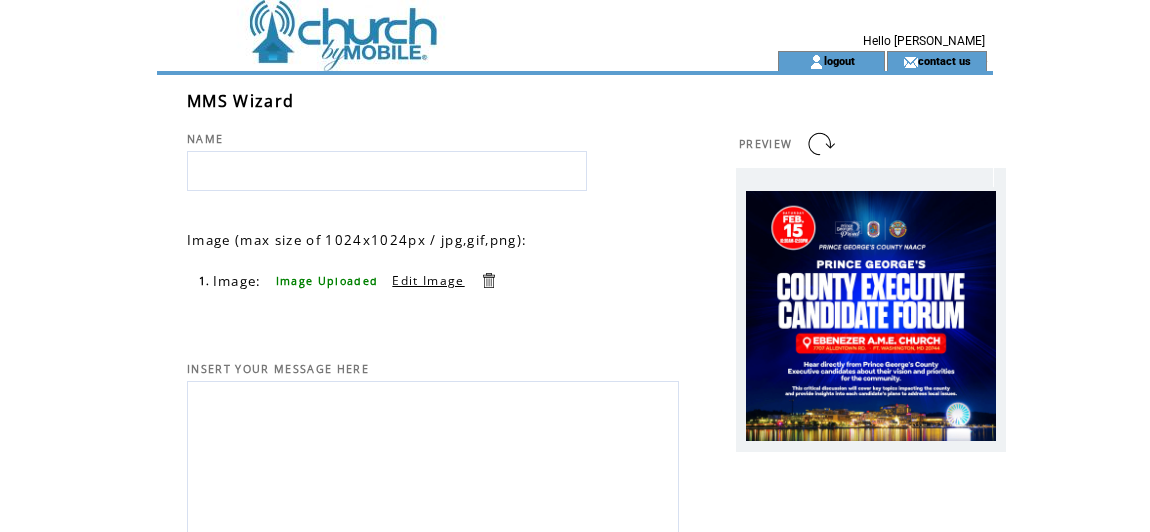 scroll, scrollTop: 0, scrollLeft: 0, axis: both 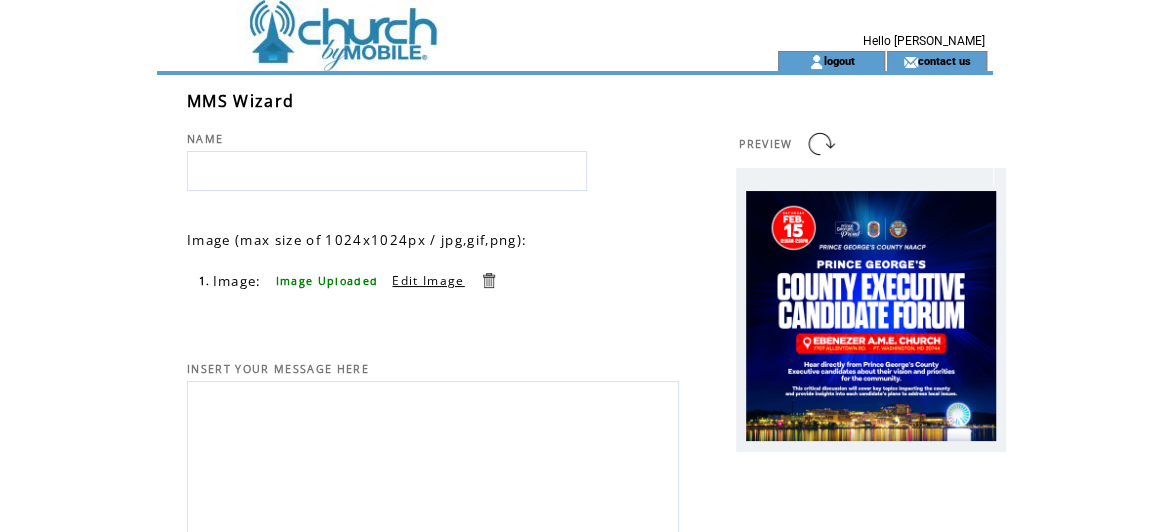 click at bounding box center (488, 280) 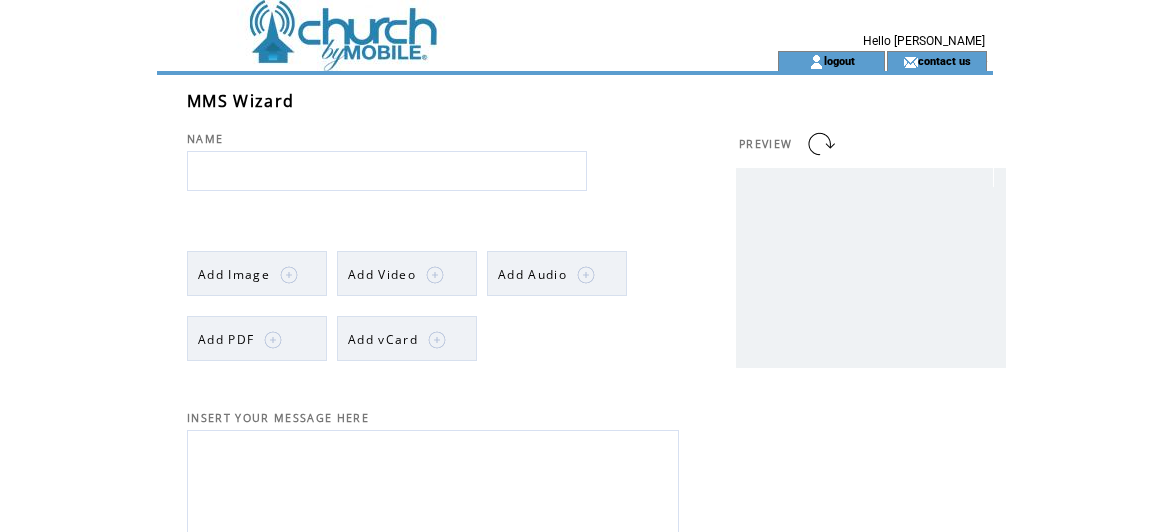scroll, scrollTop: 0, scrollLeft: 0, axis: both 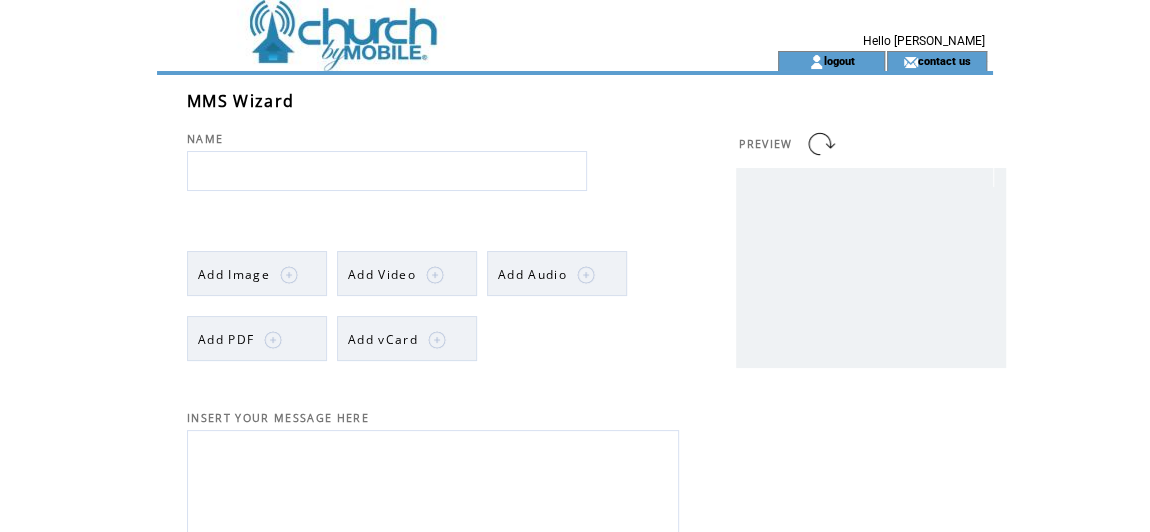 click at bounding box center [289, 275] 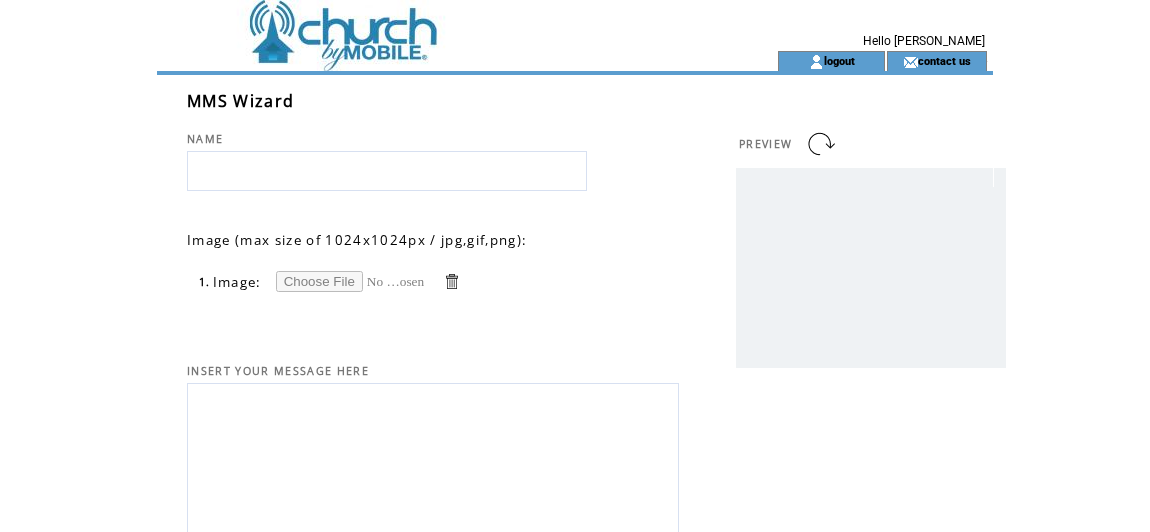 scroll, scrollTop: 0, scrollLeft: 0, axis: both 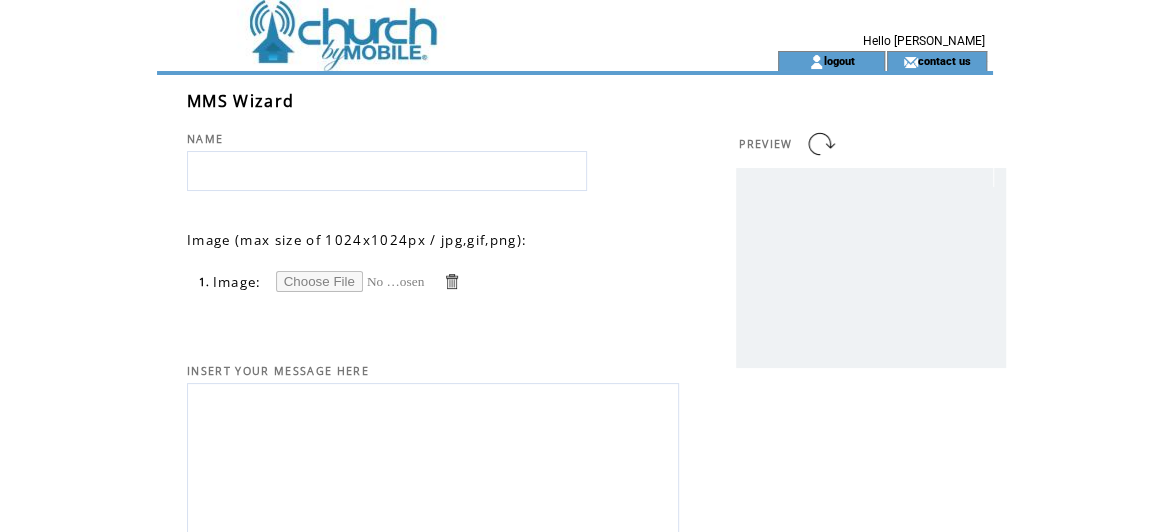 click at bounding box center (351, 281) 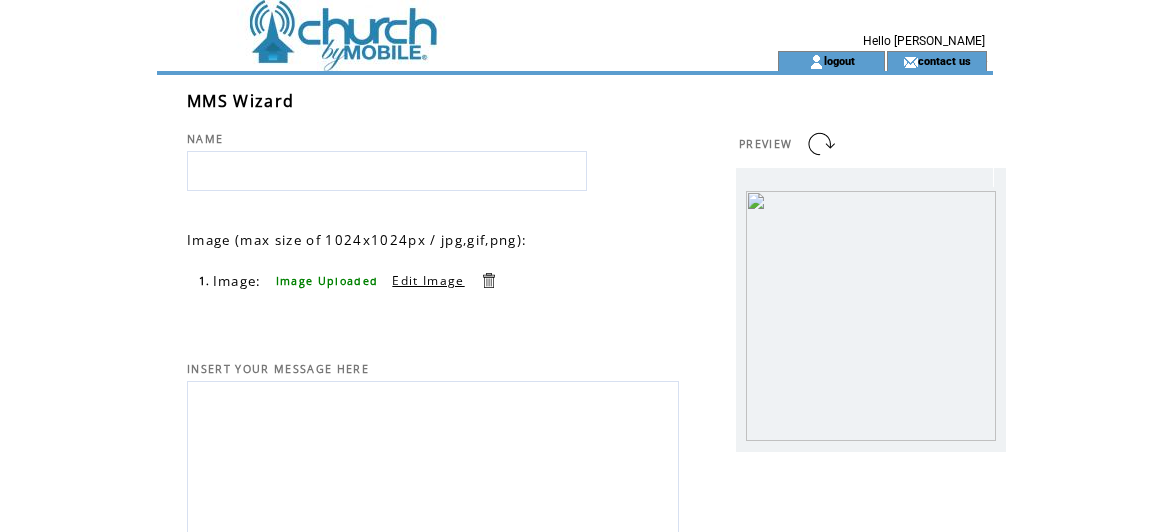 scroll, scrollTop: 0, scrollLeft: 0, axis: both 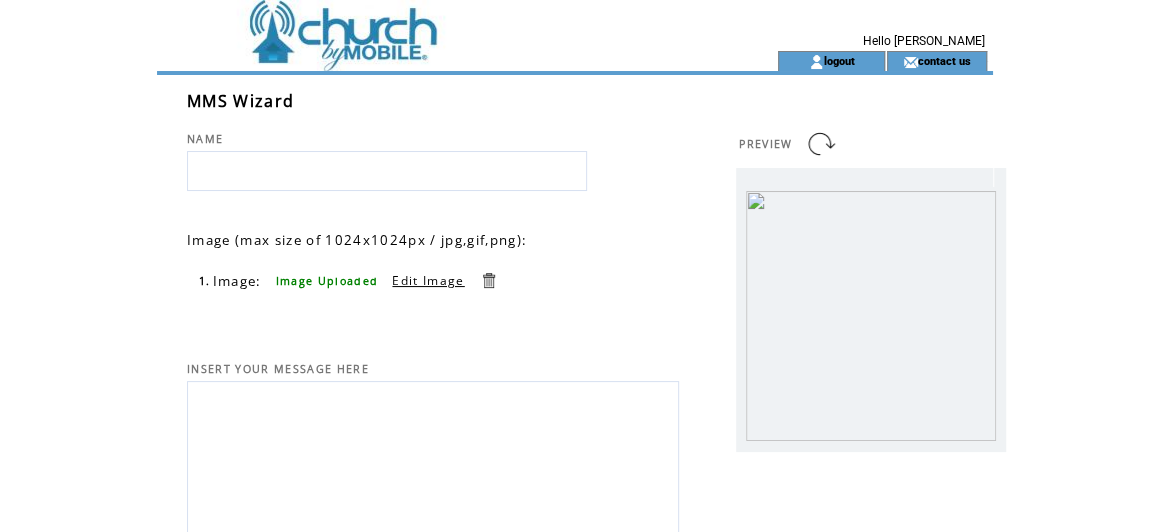 click on "Edit Image" at bounding box center [428, 280] 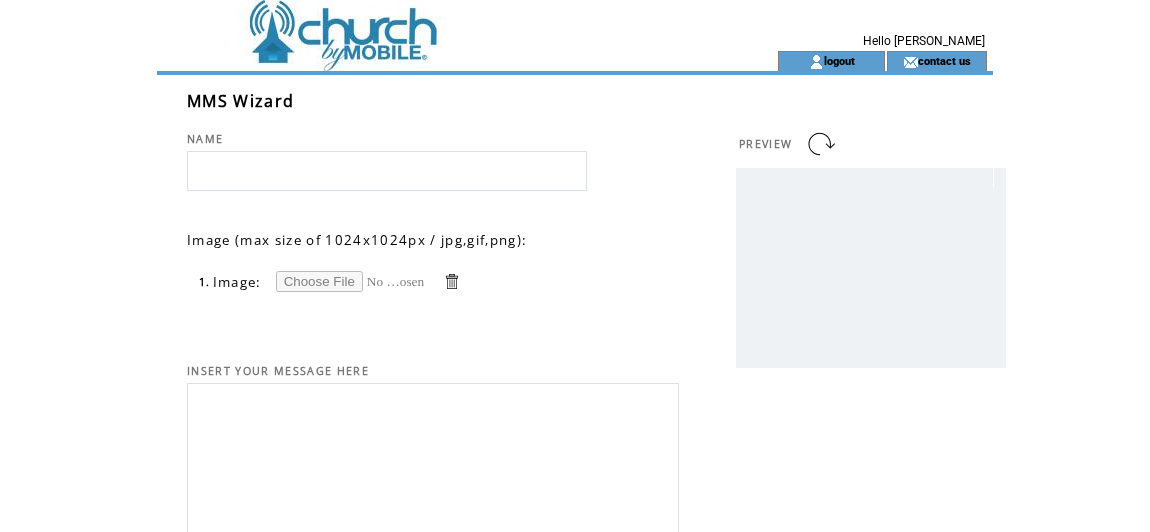 scroll, scrollTop: 0, scrollLeft: 0, axis: both 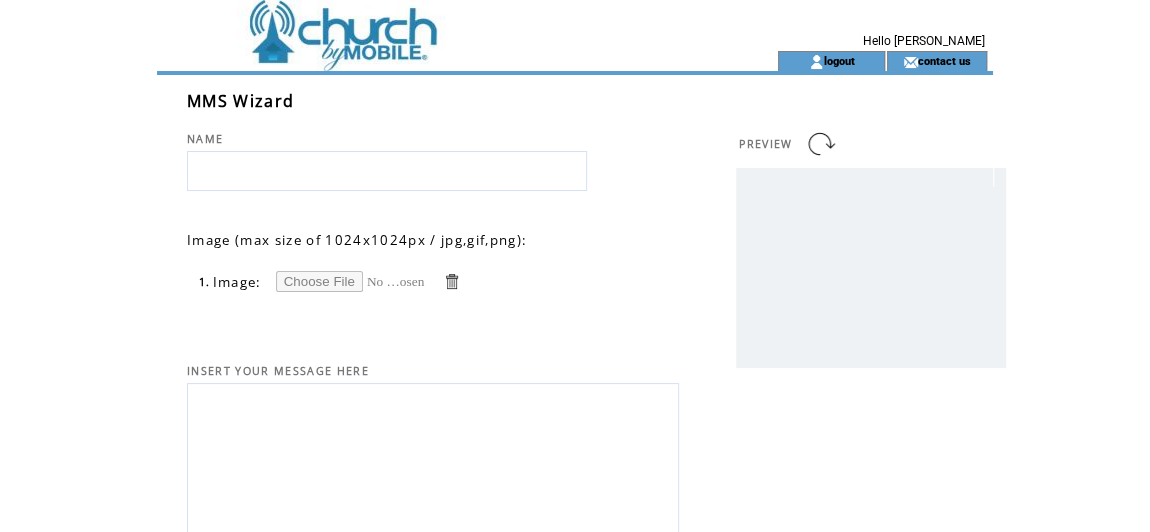 click at bounding box center [351, 281] 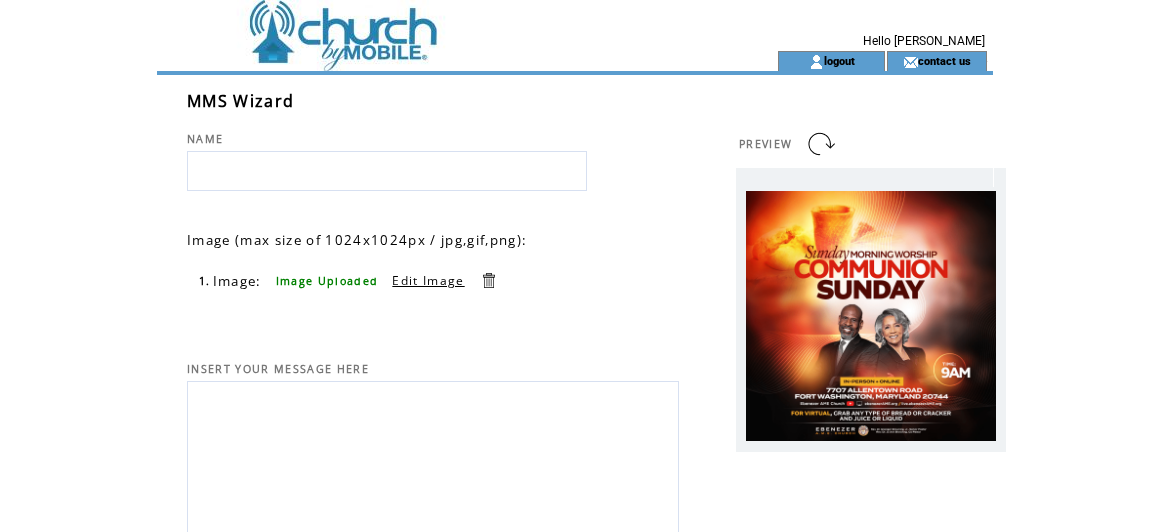 scroll, scrollTop: 0, scrollLeft: 0, axis: both 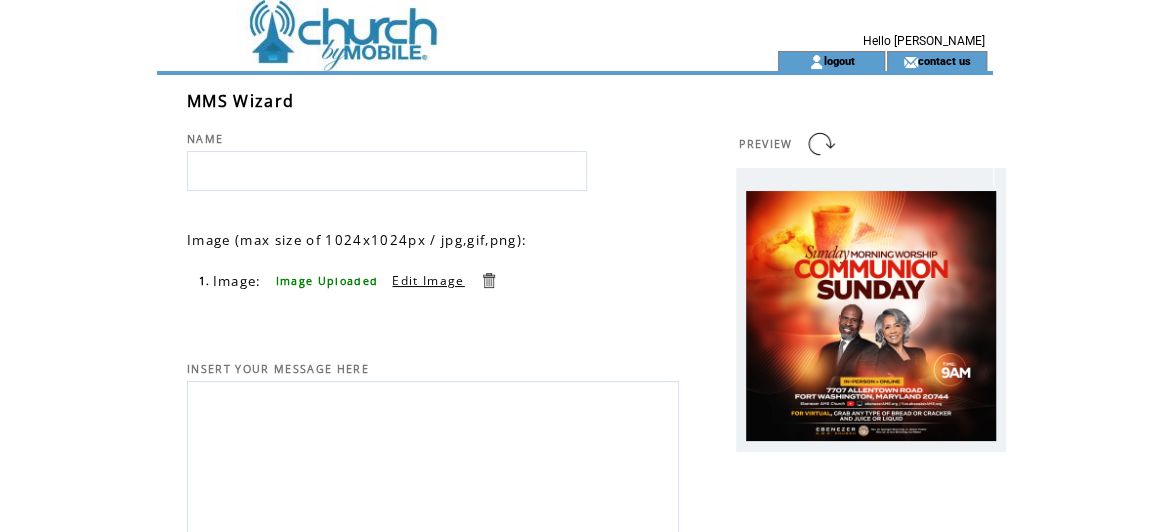 click at bounding box center [387, 171] 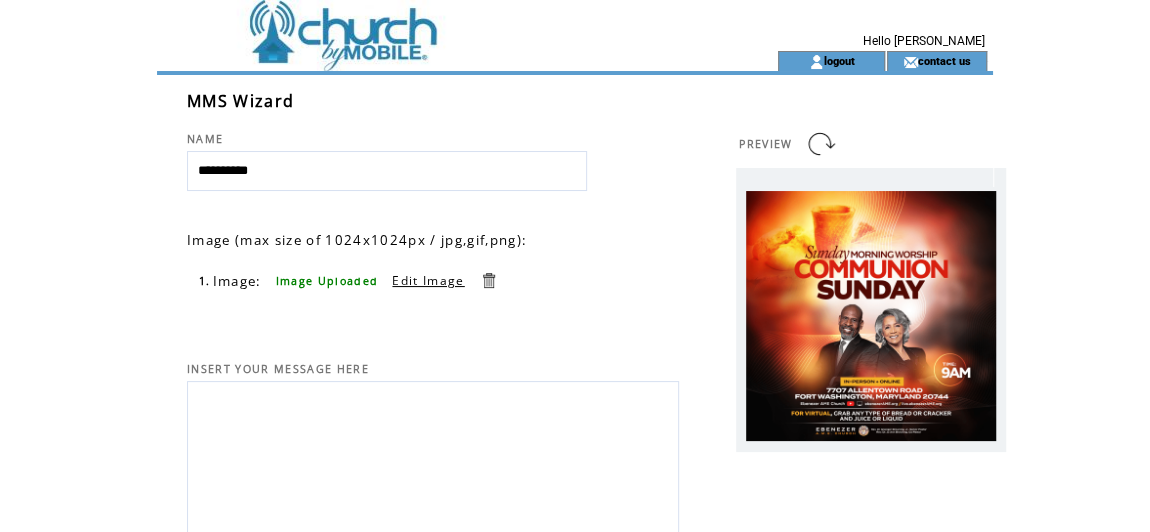 type on "**********" 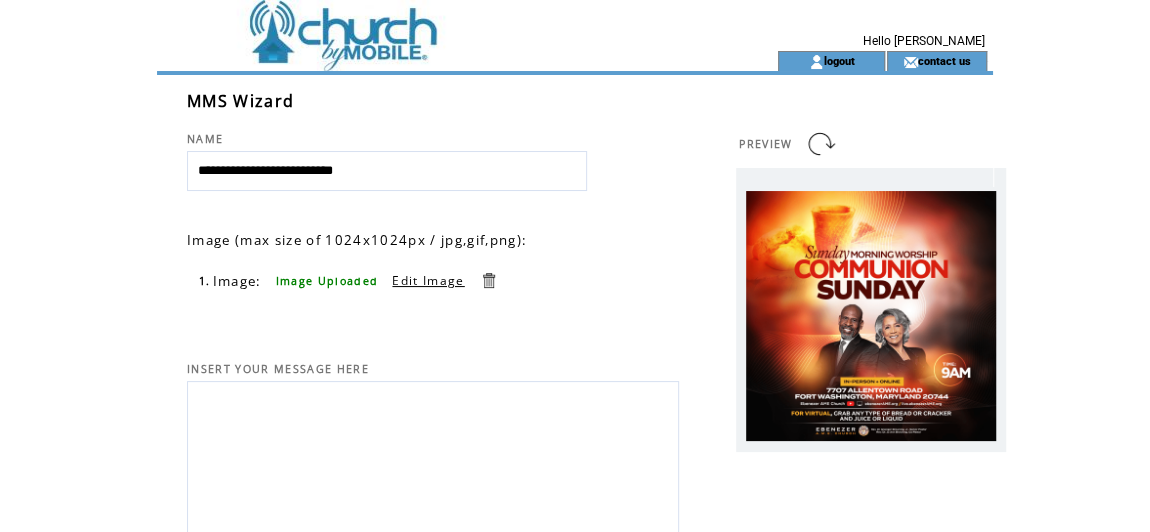 click at bounding box center [821, 144] 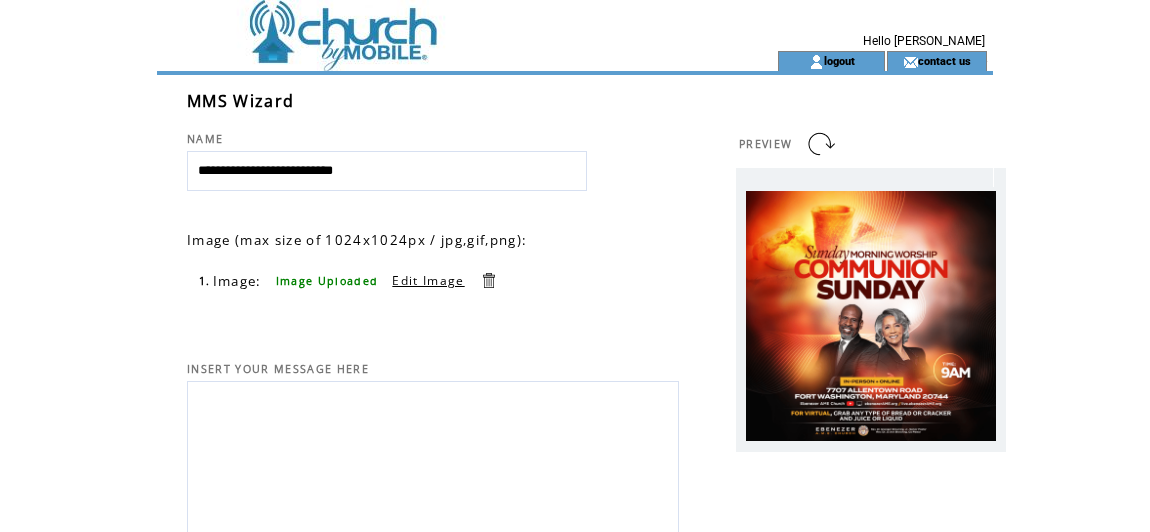 scroll, scrollTop: 0, scrollLeft: 0, axis: both 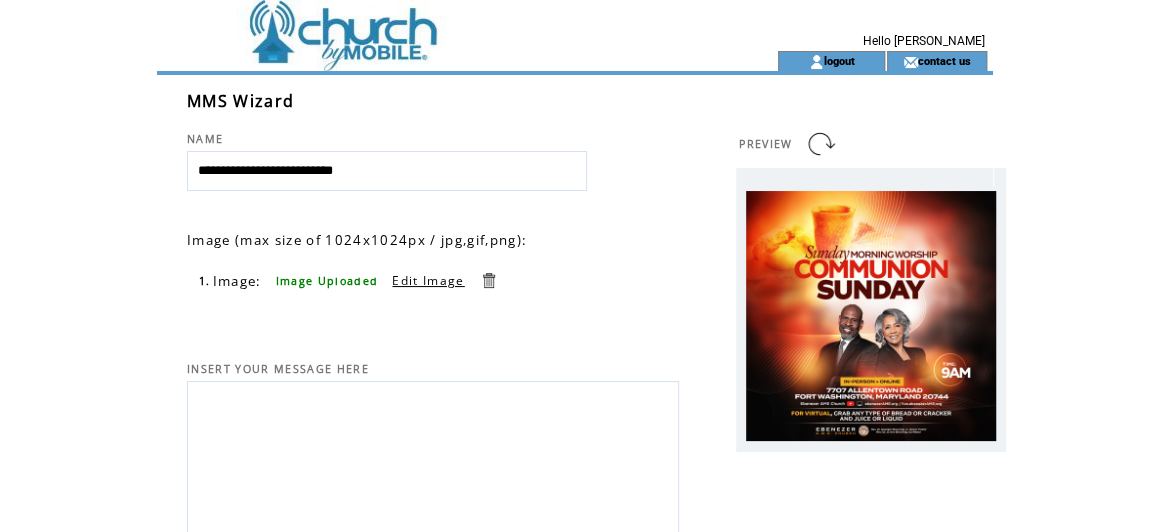 drag, startPoint x: 389, startPoint y: 171, endPoint x: 350, endPoint y: 174, distance: 39.115215 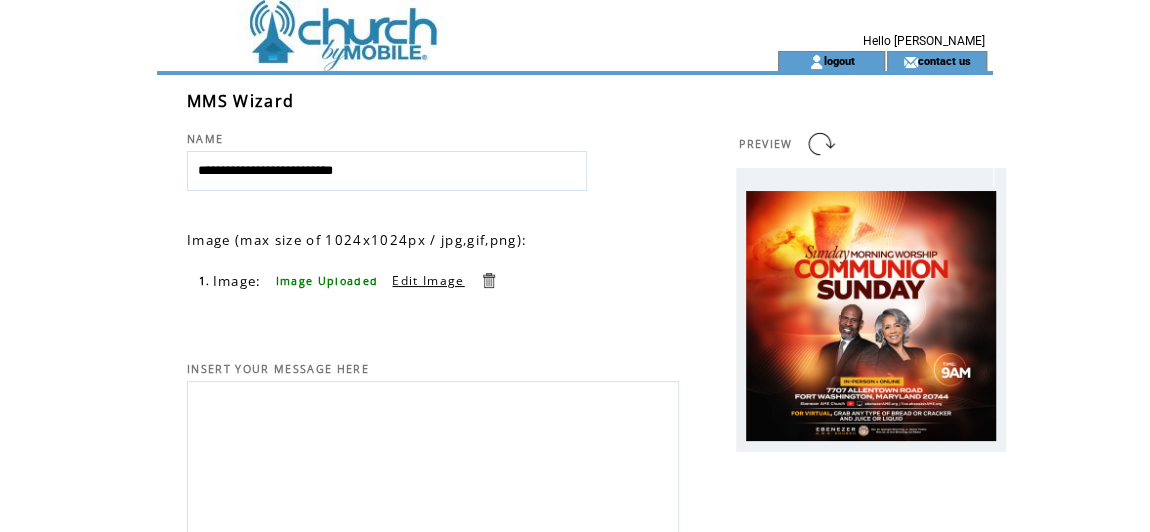 click on "**********" at bounding box center [387, 171] 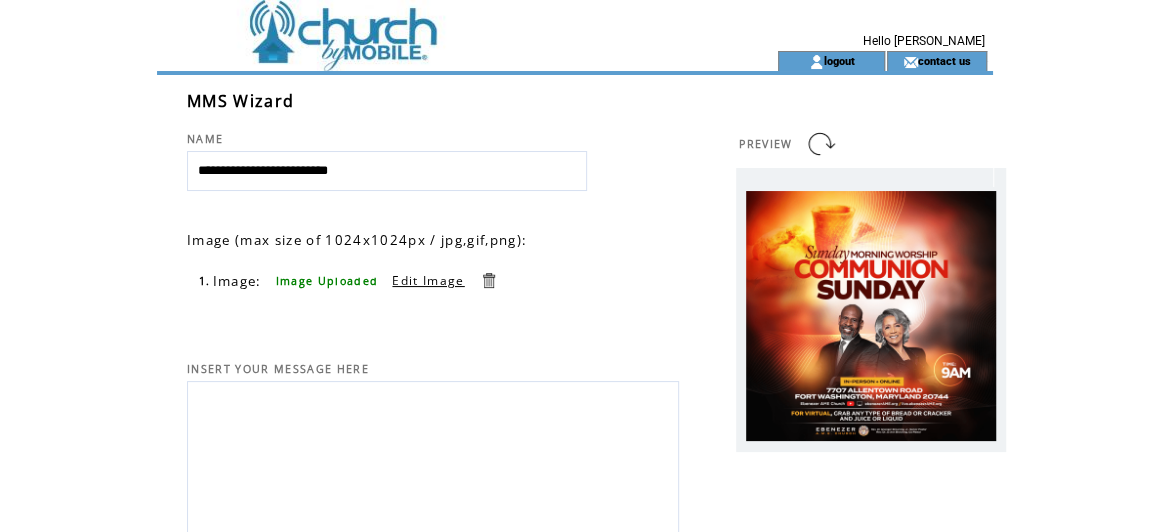 type on "**********" 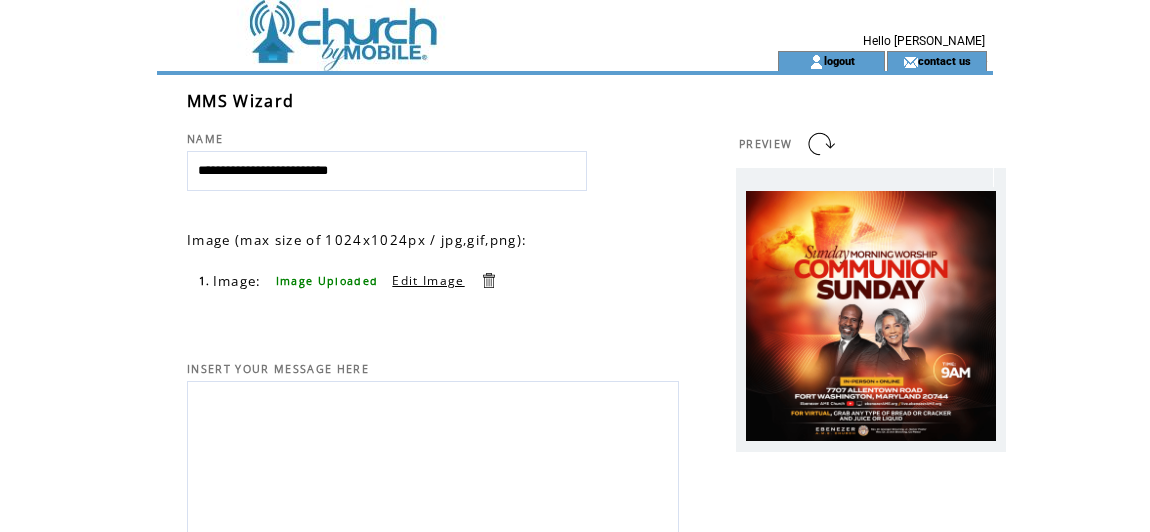 scroll, scrollTop: 0, scrollLeft: 0, axis: both 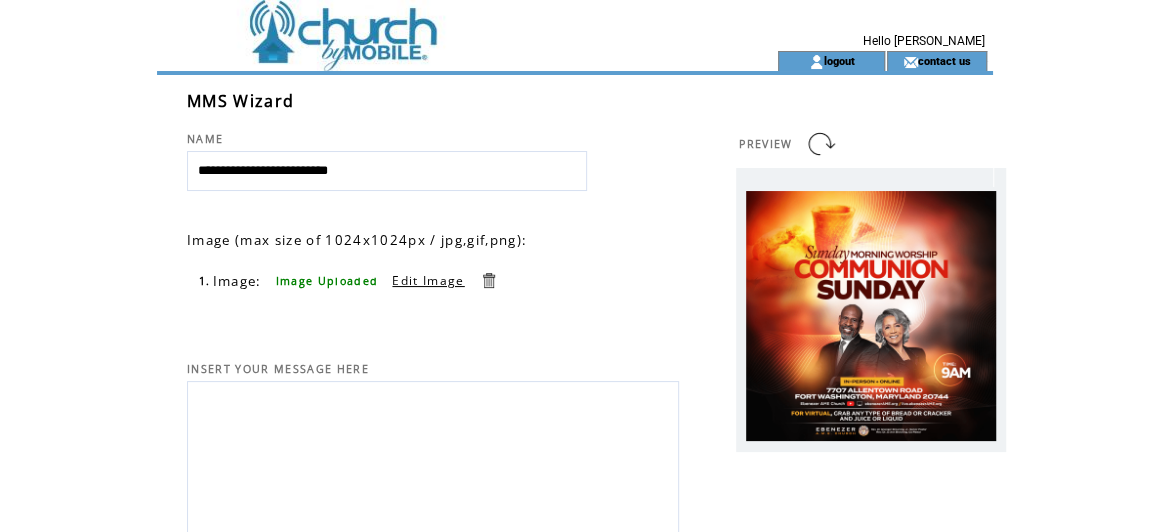 click at bounding box center (433, 454) 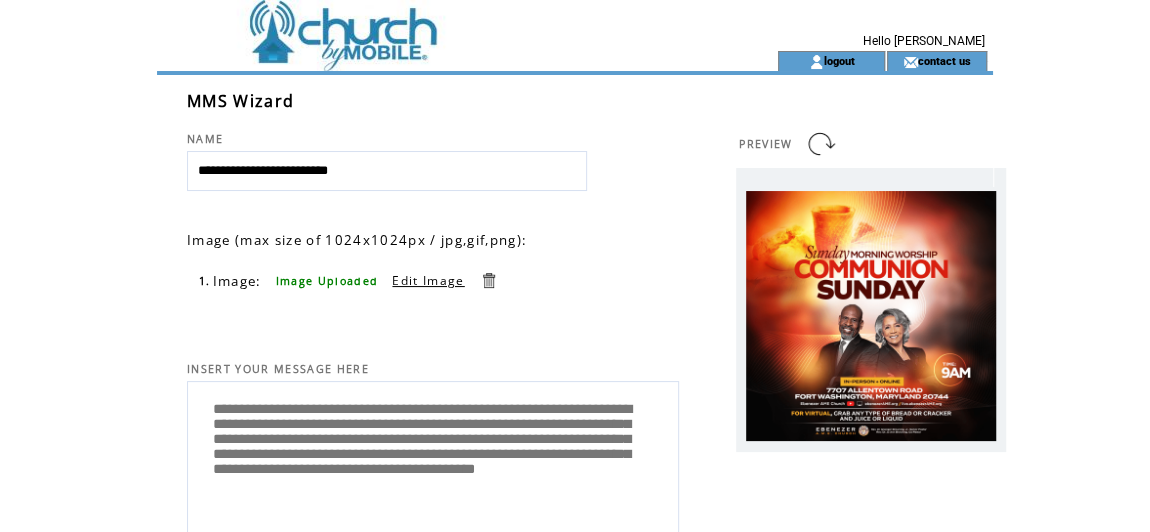 scroll, scrollTop: 10, scrollLeft: 0, axis: vertical 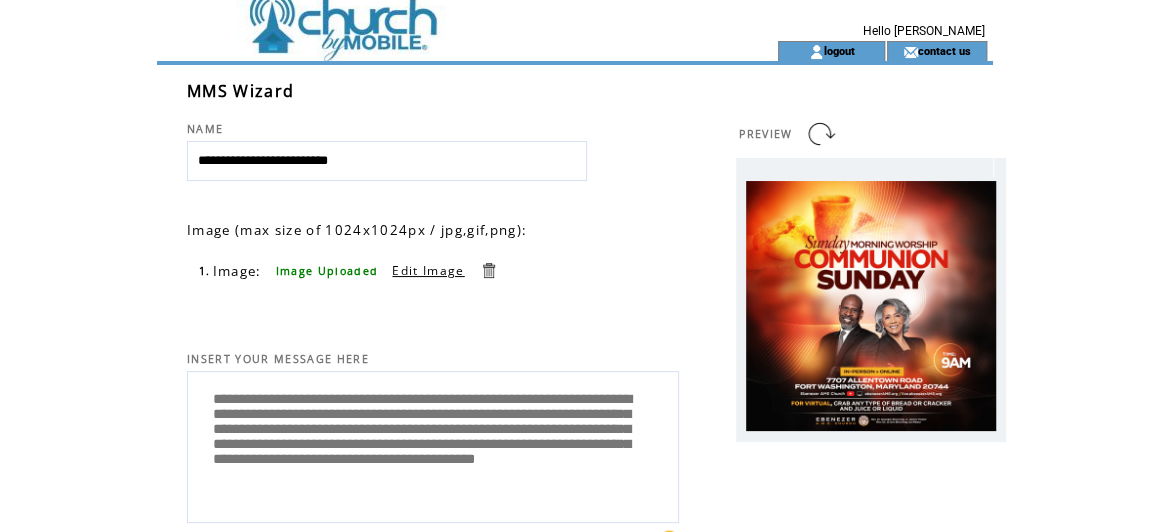 type on "**********" 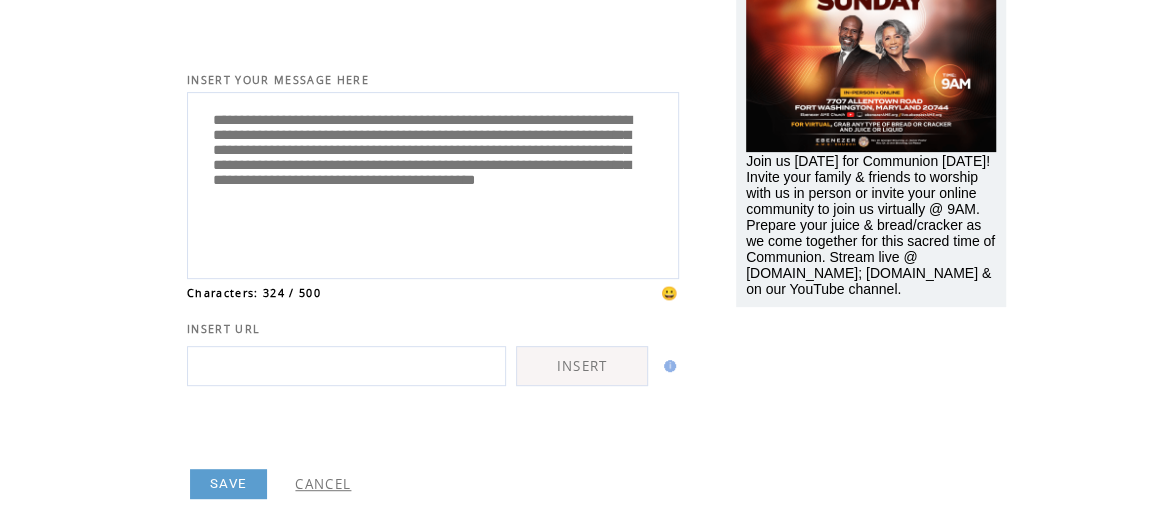 scroll, scrollTop: 319, scrollLeft: 0, axis: vertical 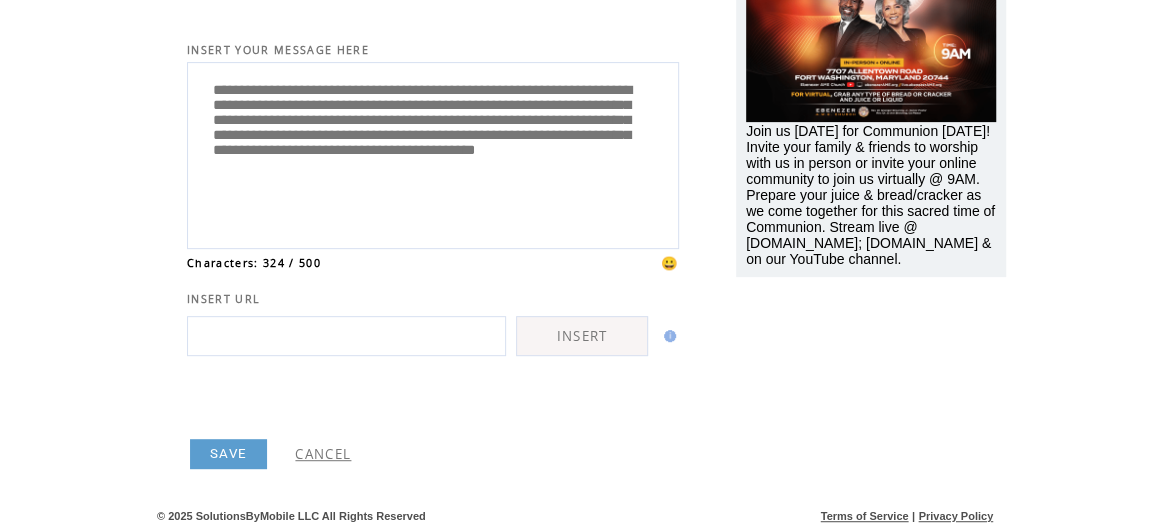 click on "SAVE" at bounding box center [228, 454] 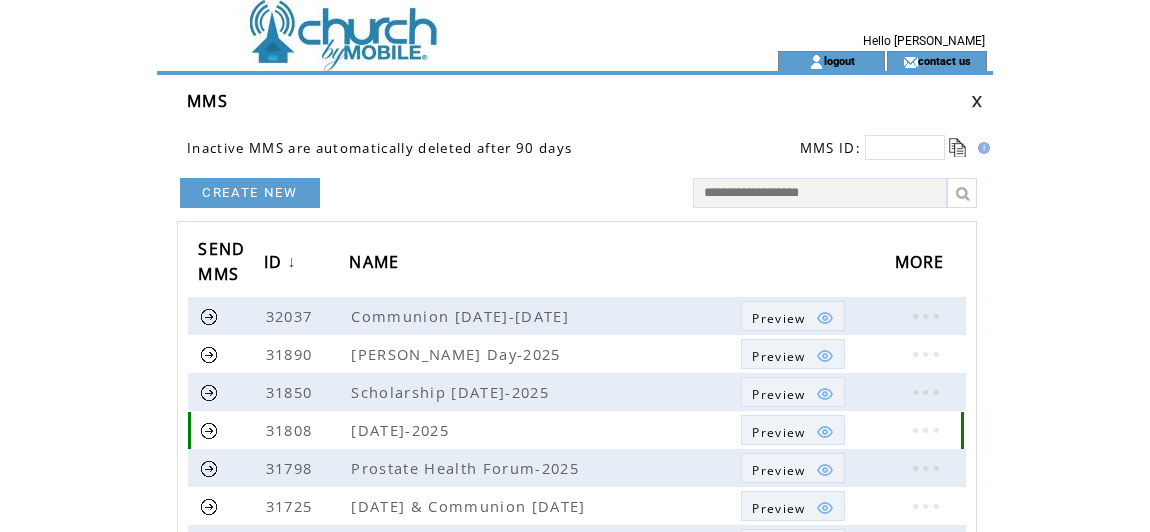 scroll, scrollTop: 0, scrollLeft: 0, axis: both 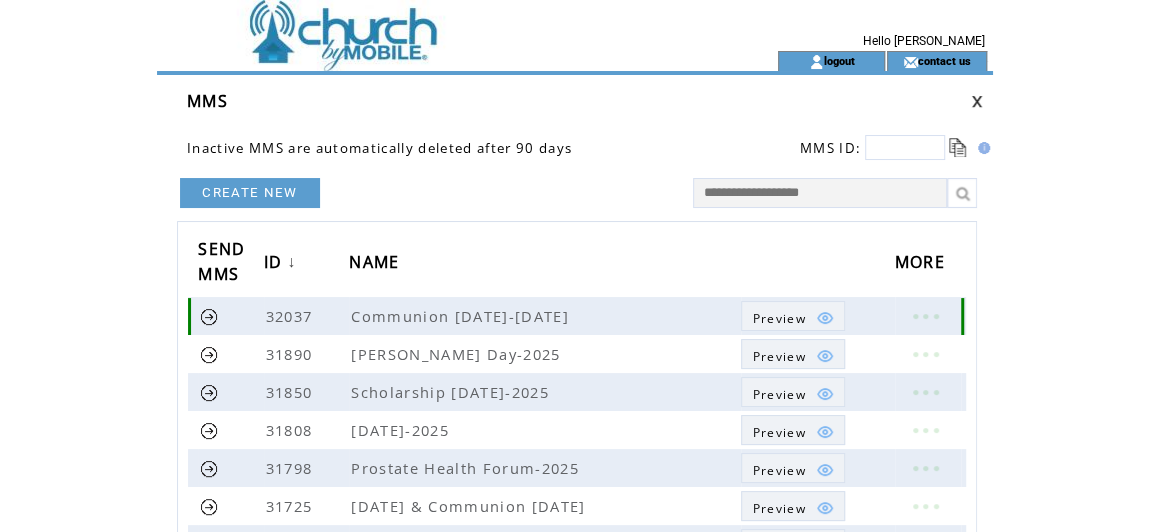 click at bounding box center [209, 316] 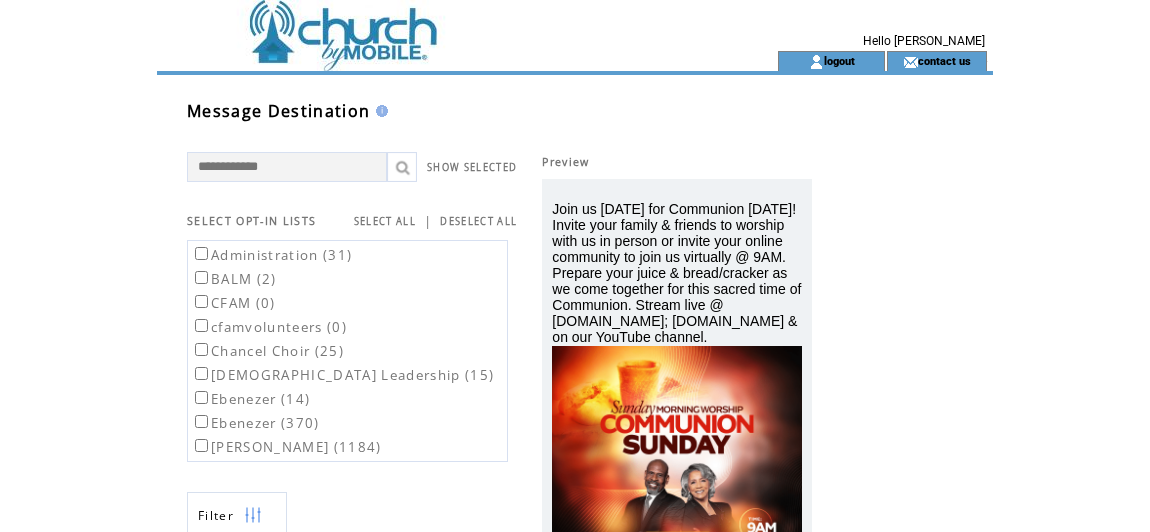 scroll, scrollTop: 0, scrollLeft: 0, axis: both 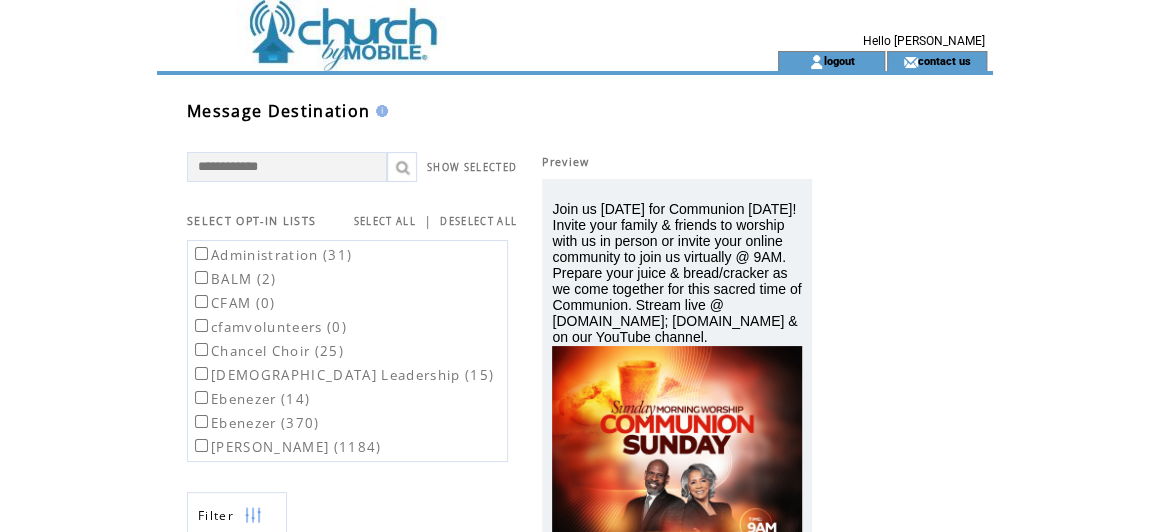 click on "SELECT ALL" at bounding box center (385, 221) 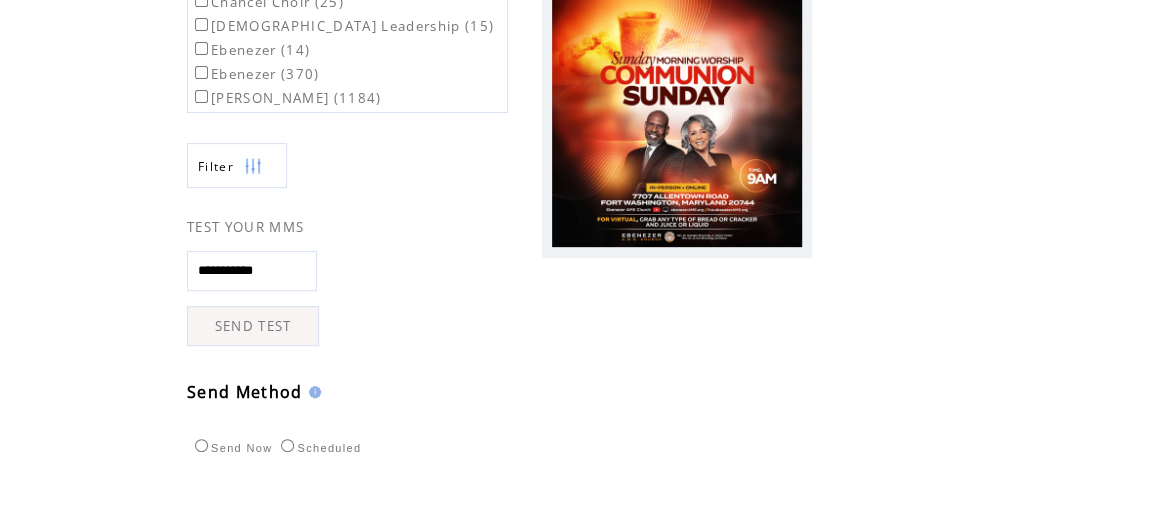 scroll, scrollTop: 454, scrollLeft: 0, axis: vertical 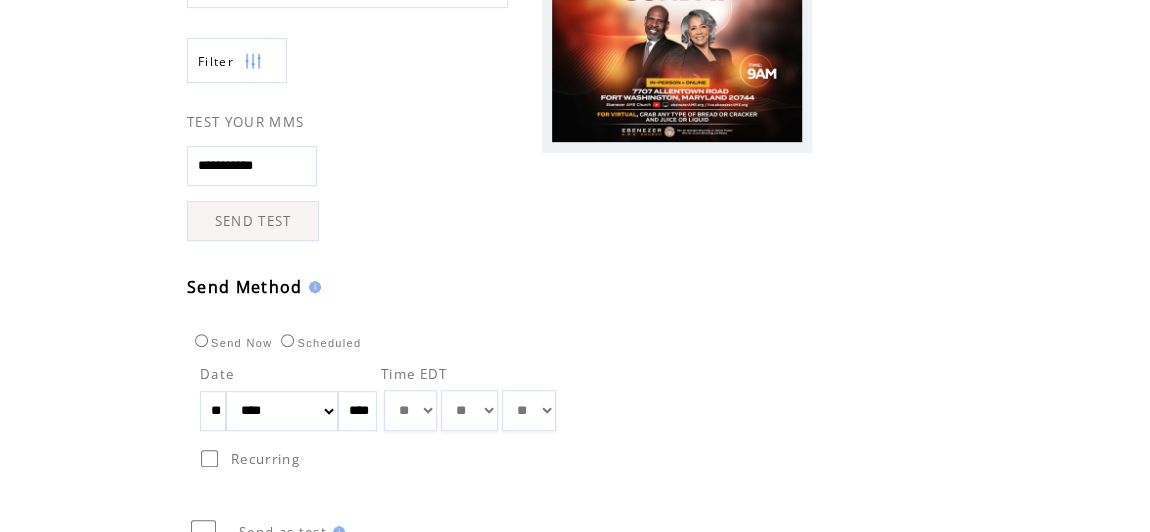 click on "**" at bounding box center (213, 411) 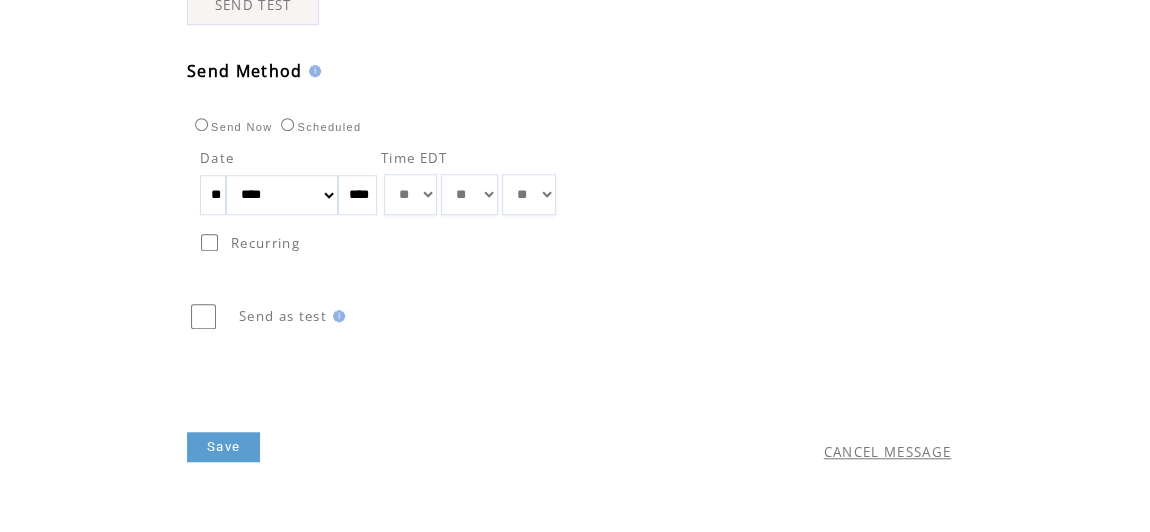 scroll, scrollTop: 689, scrollLeft: 0, axis: vertical 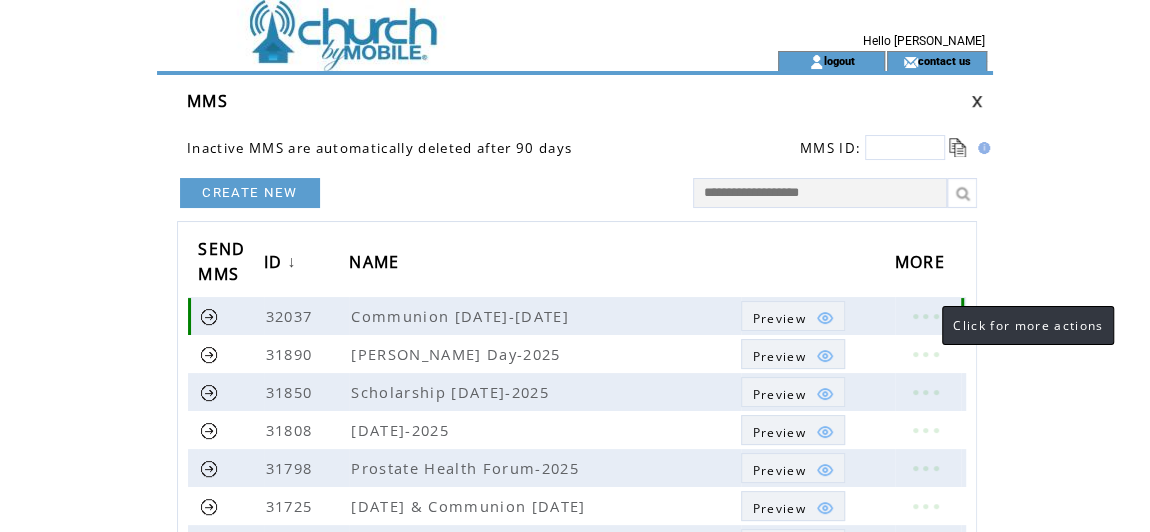 click at bounding box center [925, 316] 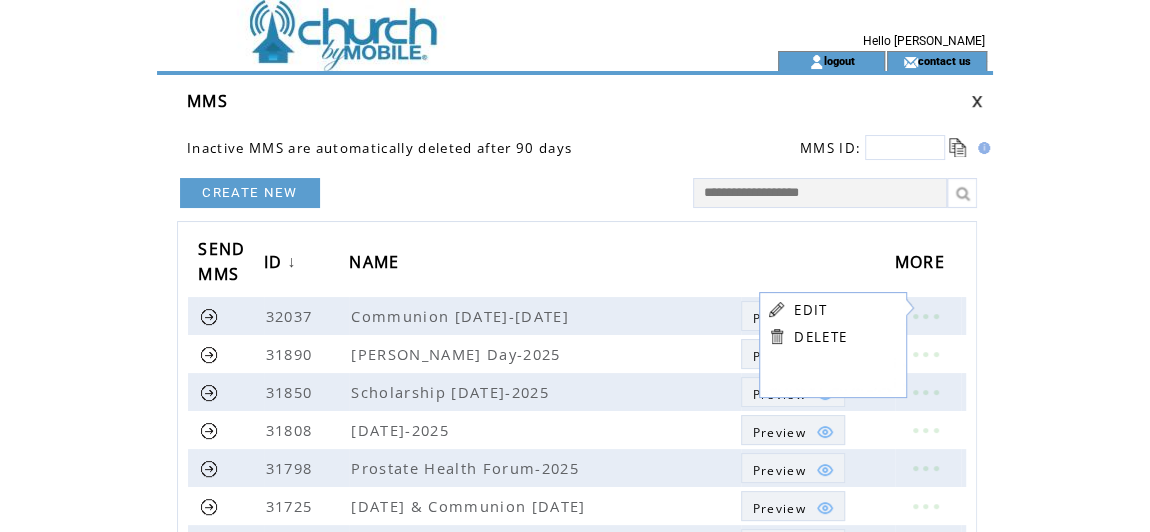 click on "EDIT" at bounding box center [810, 310] 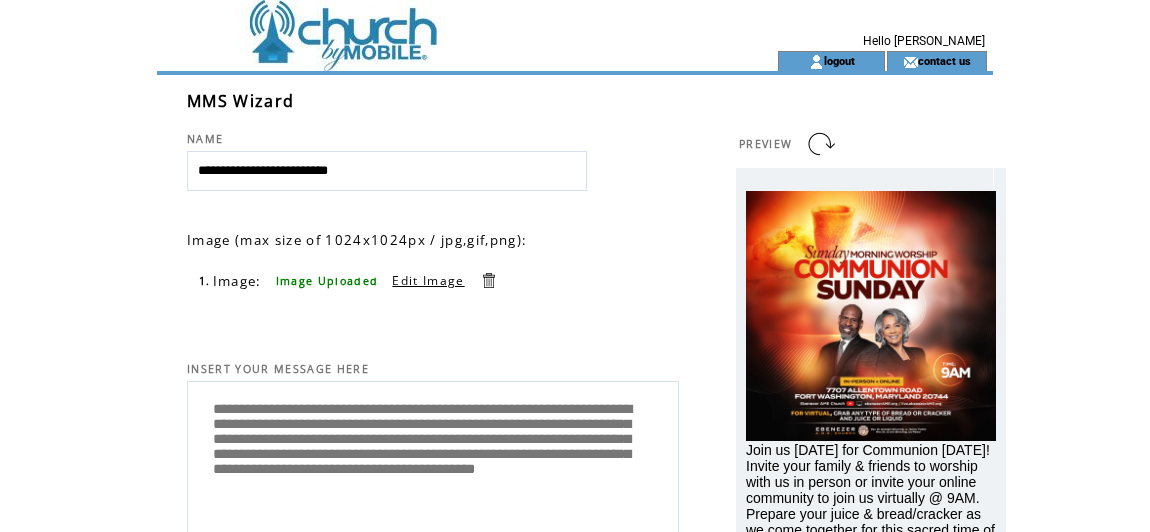 scroll, scrollTop: 0, scrollLeft: 0, axis: both 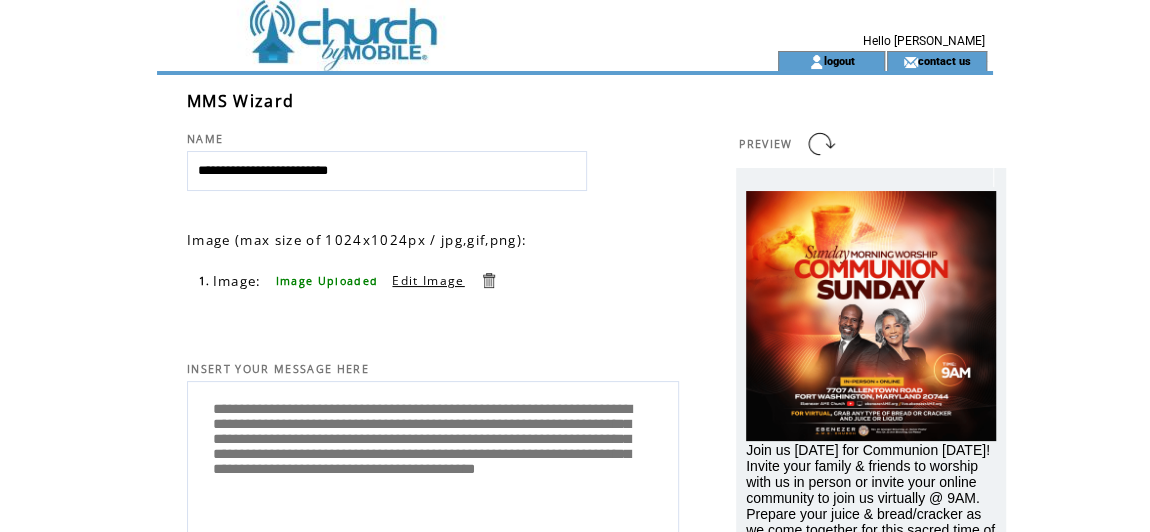 click on "**********" at bounding box center (433, 472) 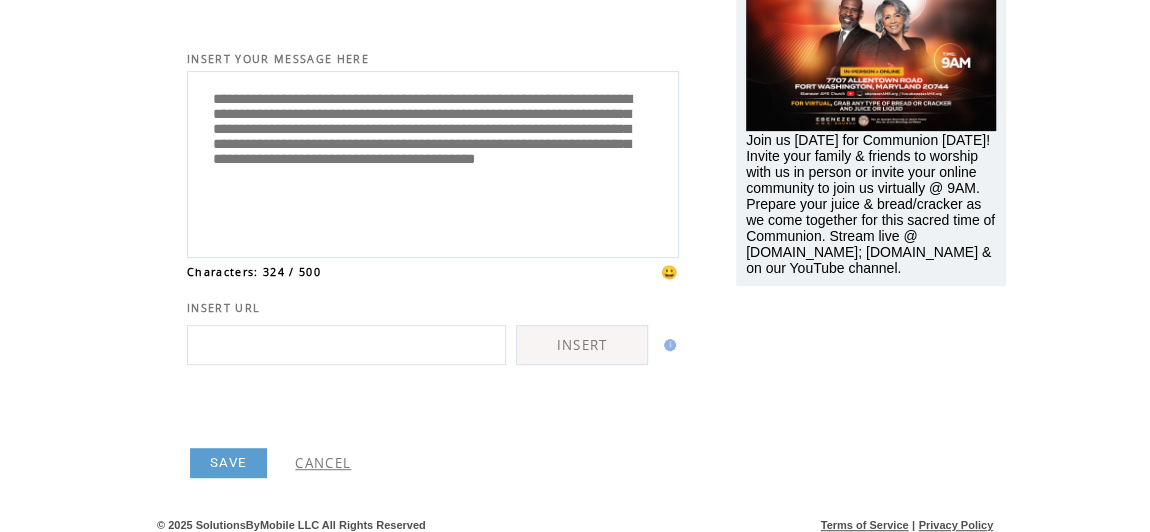 scroll, scrollTop: 319, scrollLeft: 0, axis: vertical 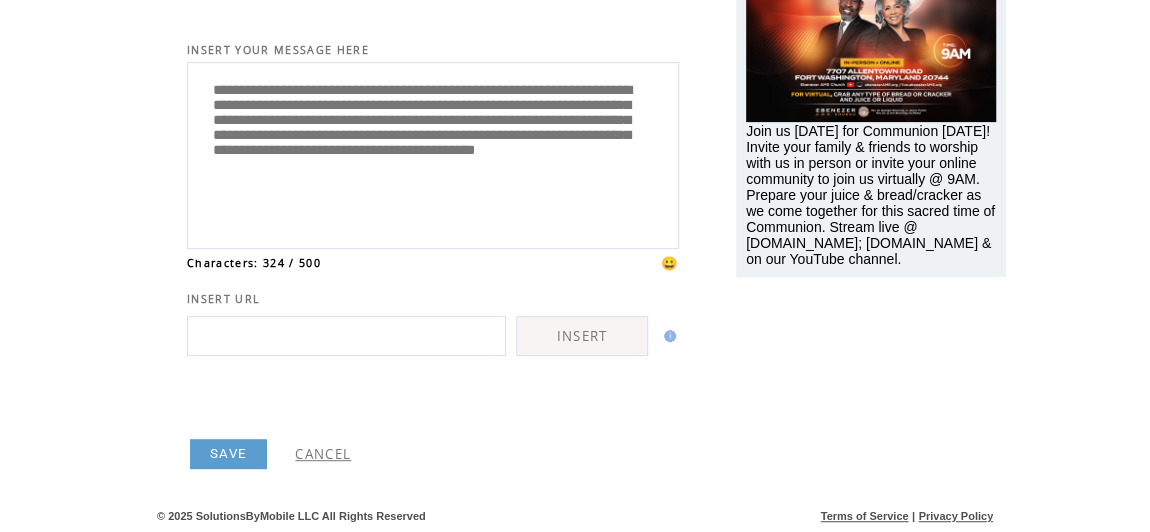 click on "SAVE" at bounding box center (228, 454) 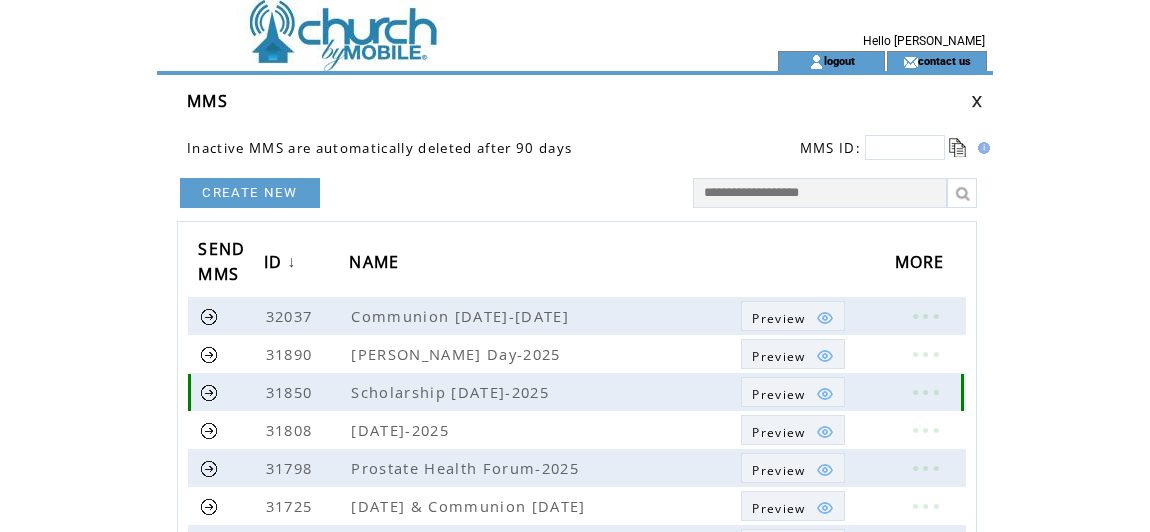 scroll, scrollTop: 0, scrollLeft: 0, axis: both 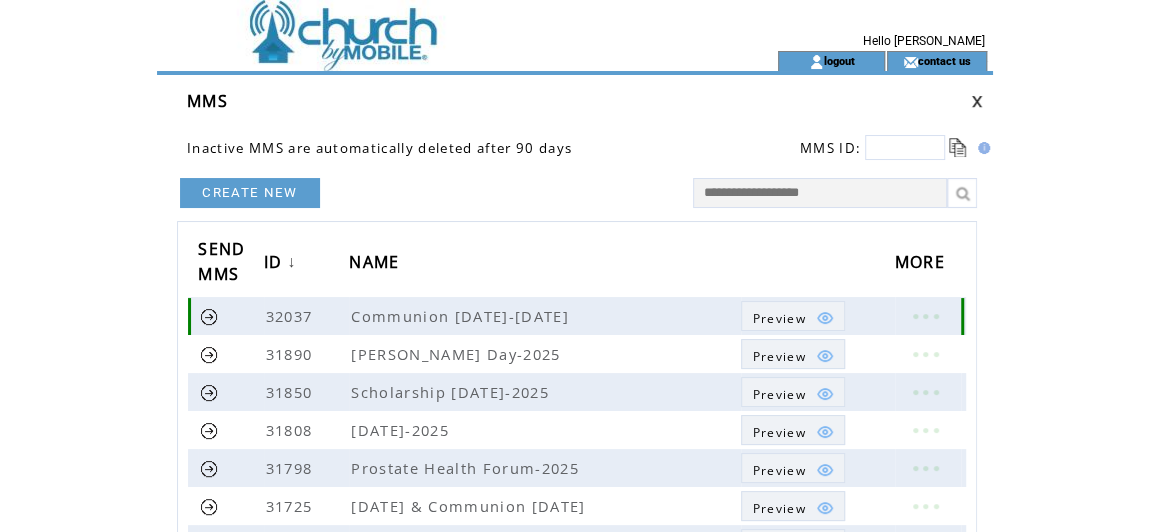 click at bounding box center [209, 316] 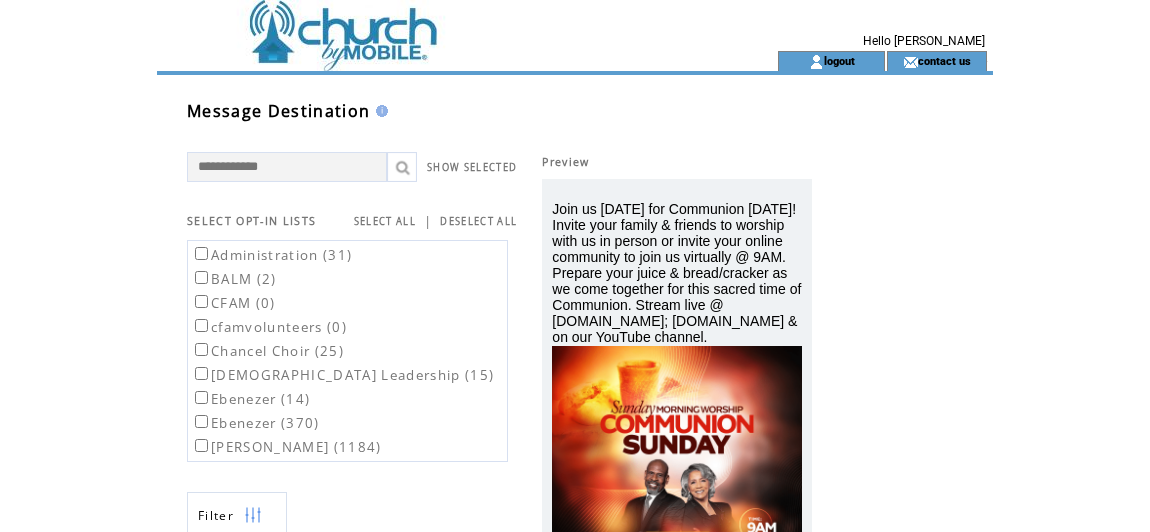 scroll, scrollTop: 0, scrollLeft: 0, axis: both 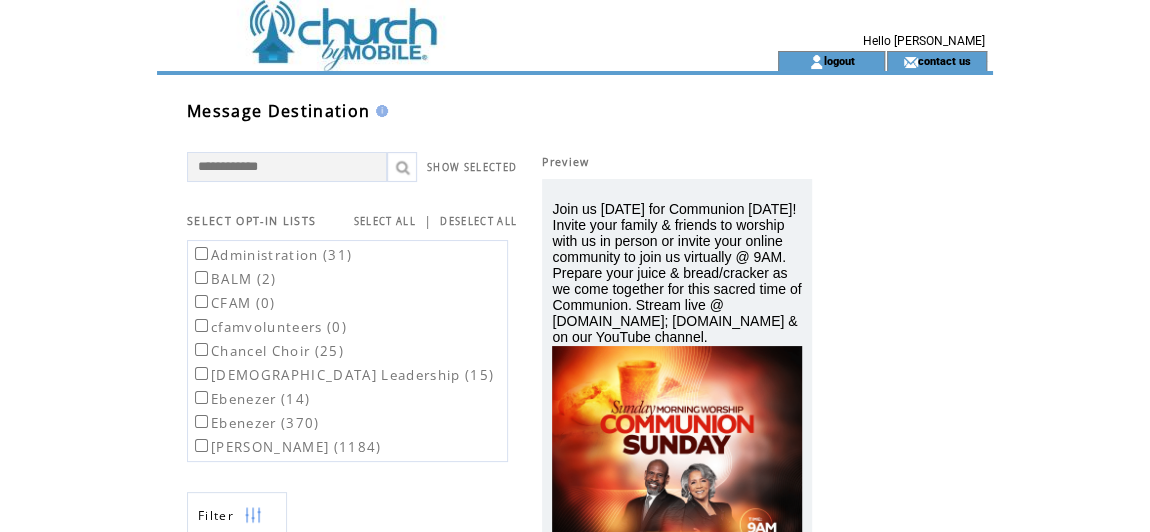 click on "SELECT ALL" at bounding box center [385, 221] 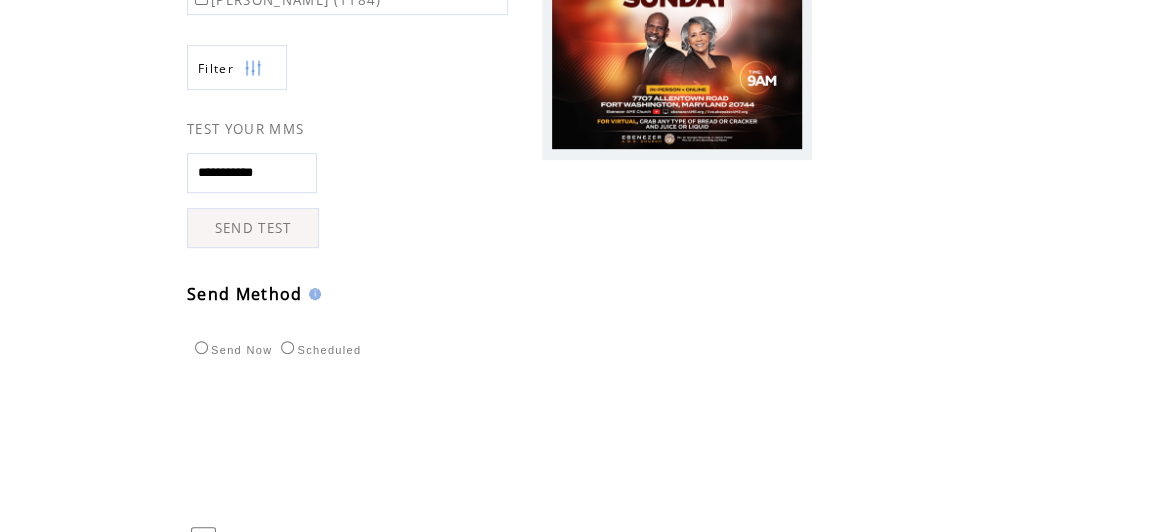 scroll, scrollTop: 454, scrollLeft: 0, axis: vertical 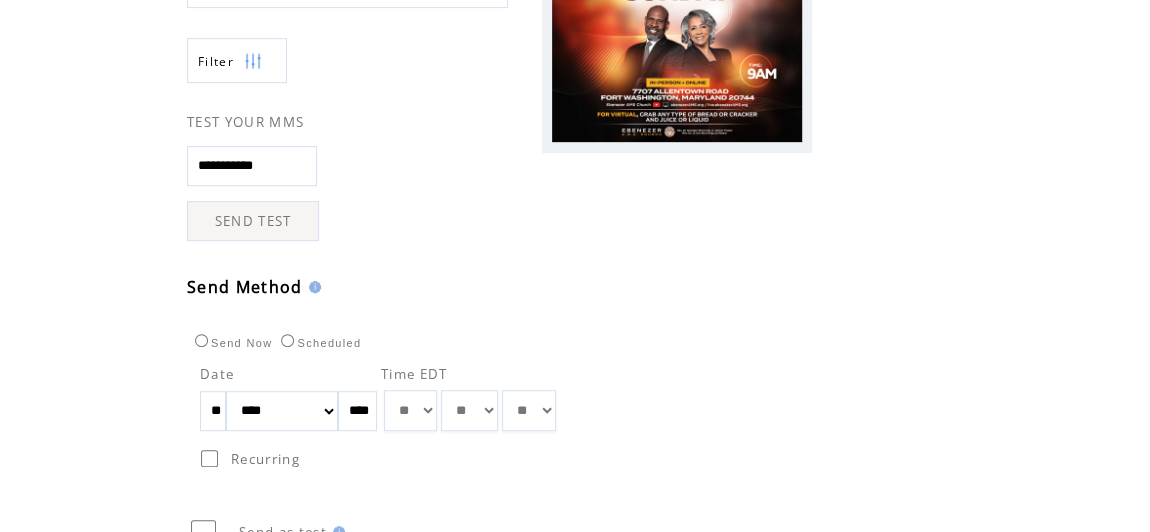 click on "**" at bounding box center [213, 411] 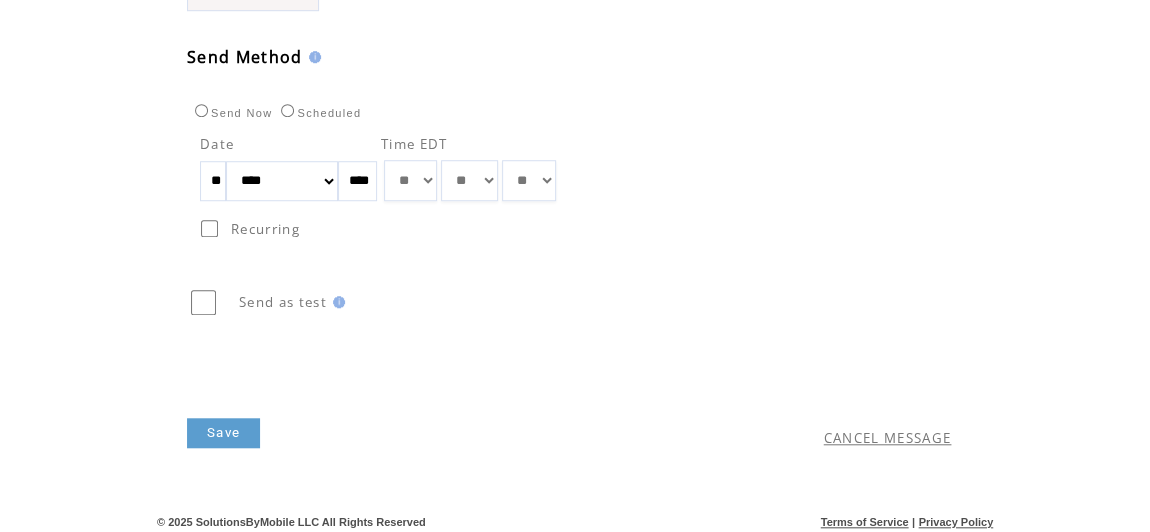 scroll, scrollTop: 689, scrollLeft: 0, axis: vertical 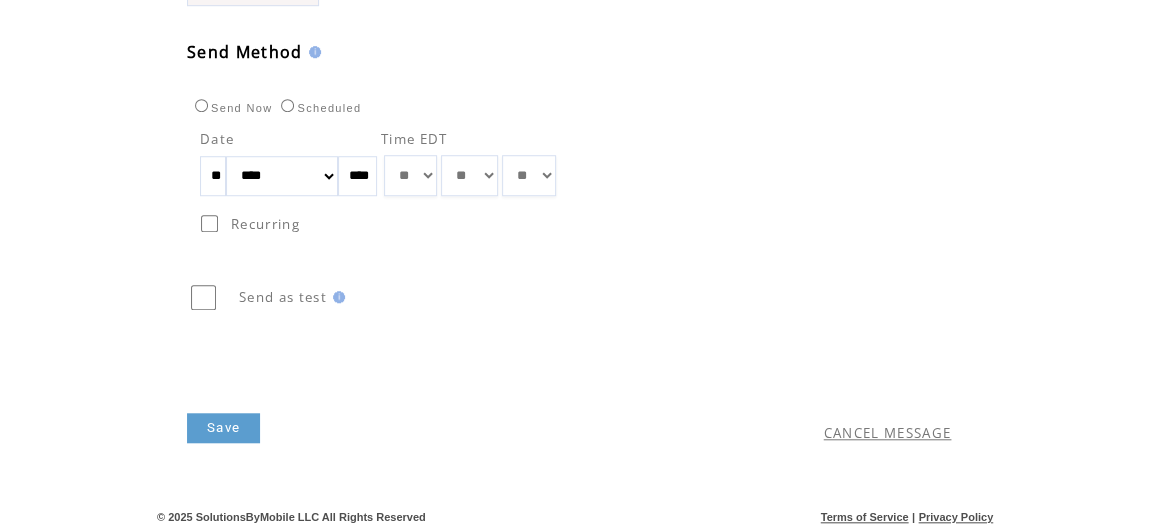 click on "Save" at bounding box center [223, 428] 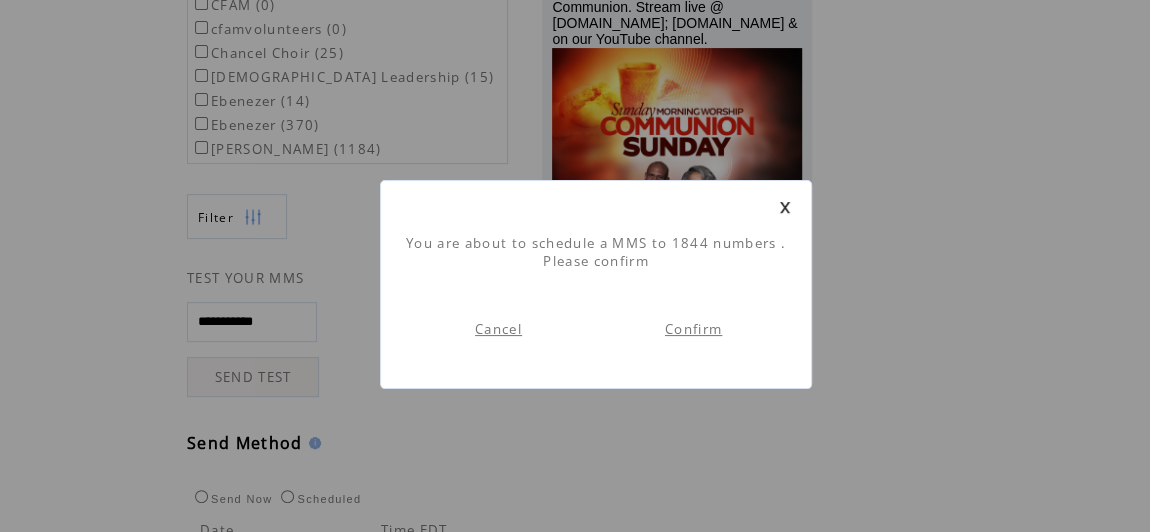 scroll, scrollTop: 364, scrollLeft: 0, axis: vertical 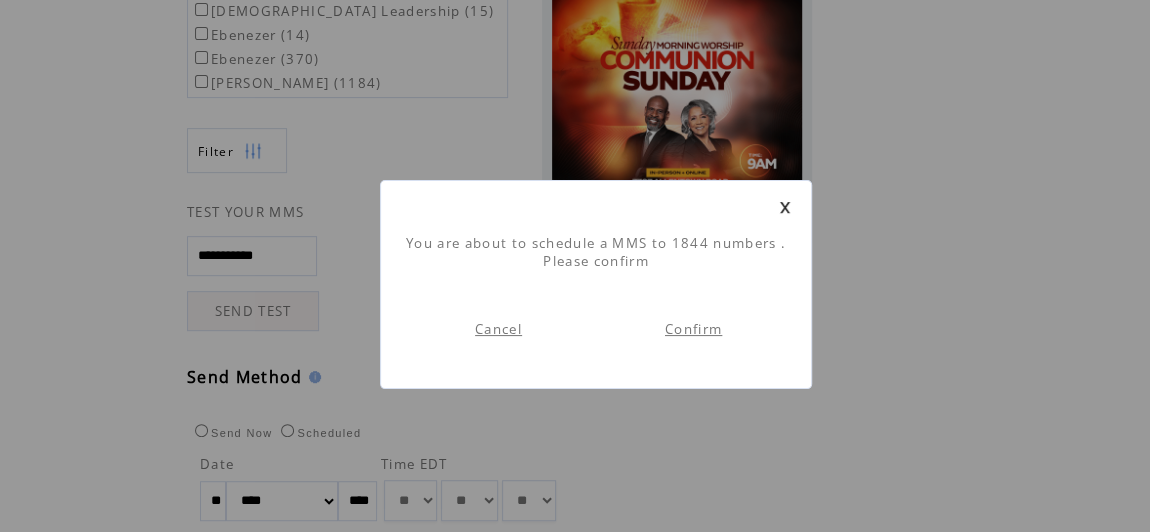 click on "Confirm" at bounding box center (693, 329) 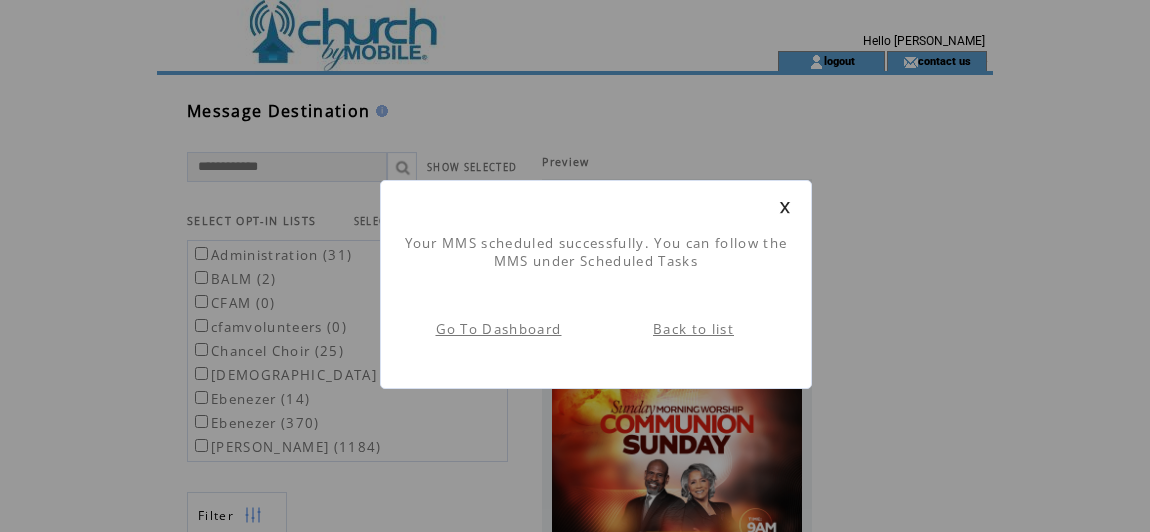 scroll, scrollTop: 1, scrollLeft: 0, axis: vertical 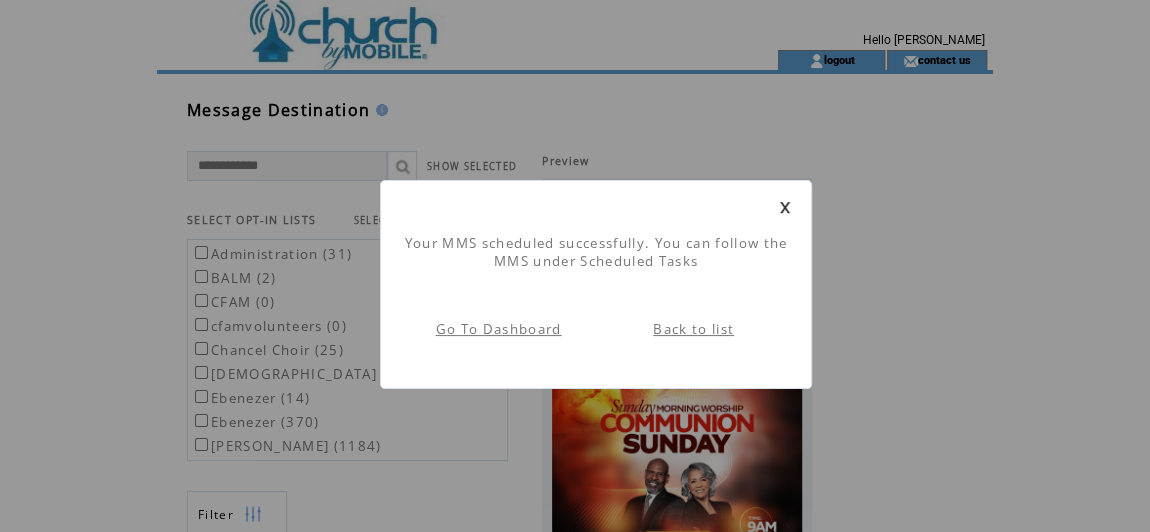 click on "Go To Dashboard" at bounding box center (499, 329) 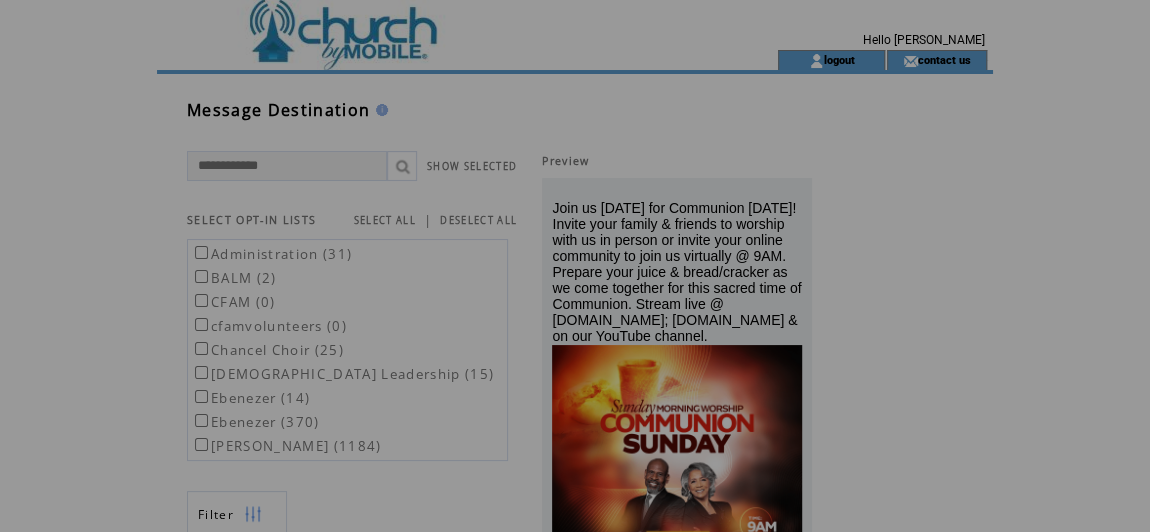 scroll, scrollTop: 0, scrollLeft: 0, axis: both 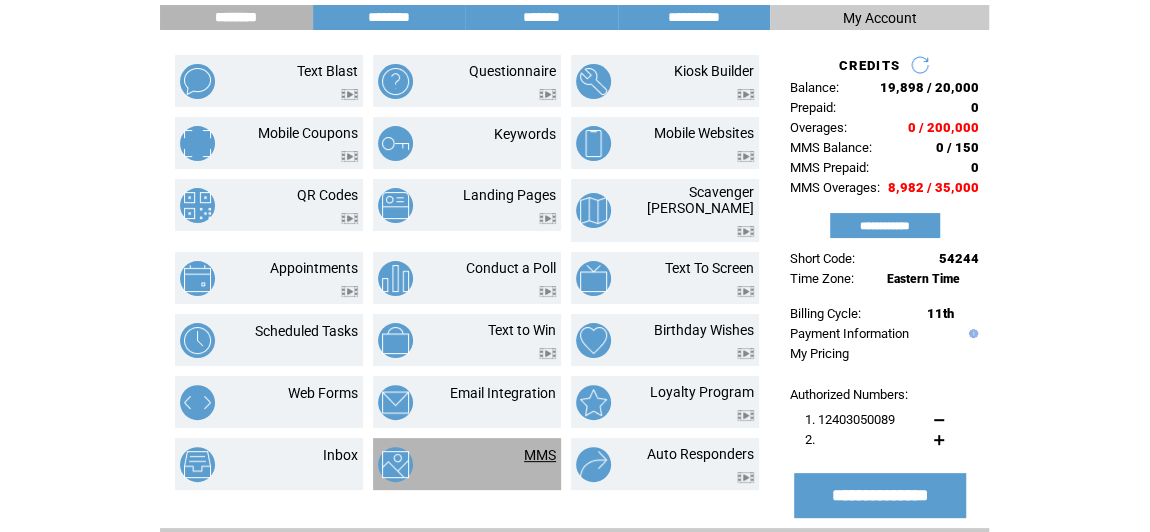 click on "MMS" at bounding box center (540, 455) 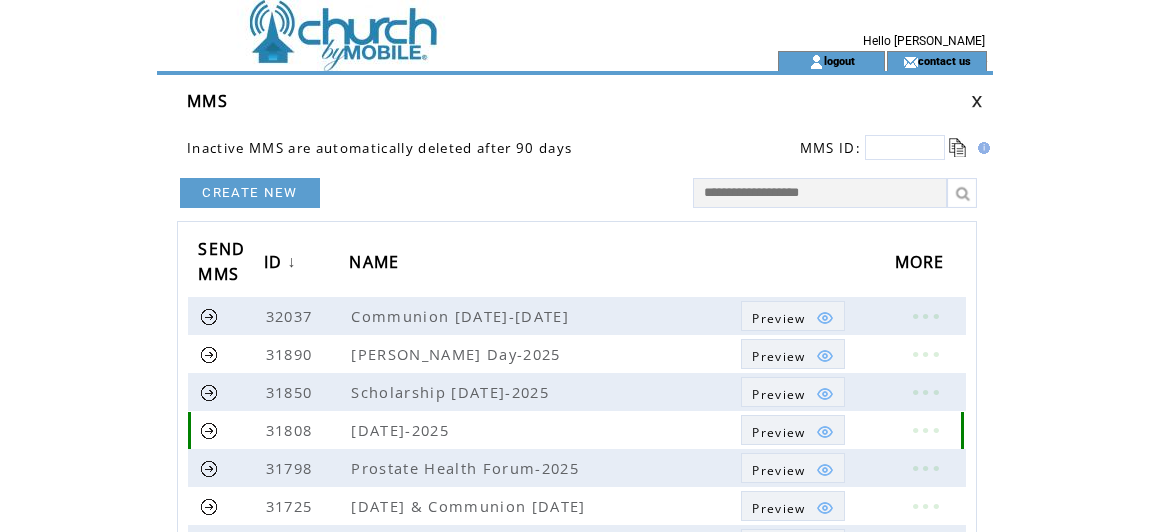 scroll, scrollTop: 0, scrollLeft: 0, axis: both 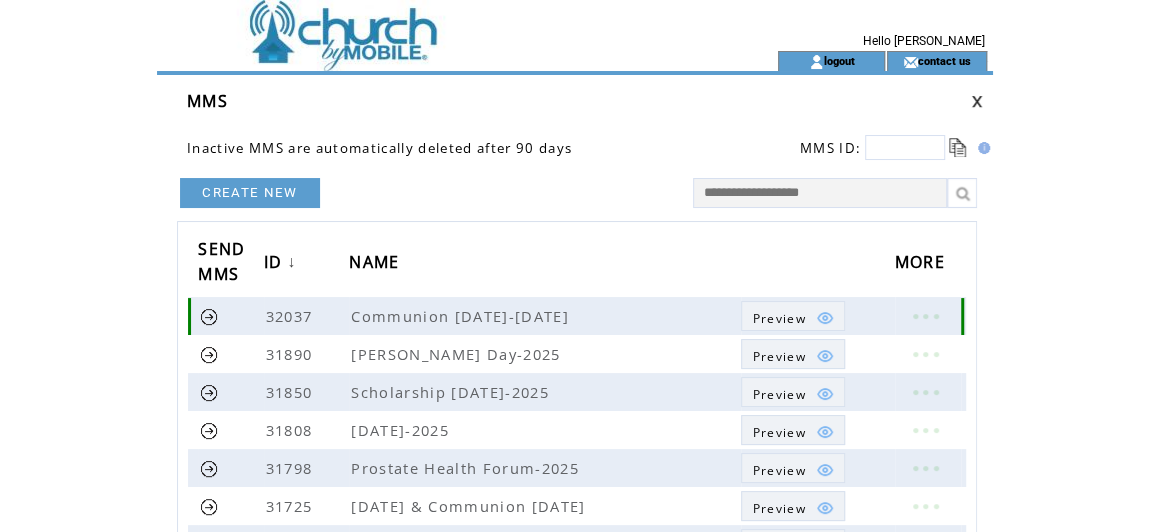 click on "Preview" at bounding box center [778, 318] 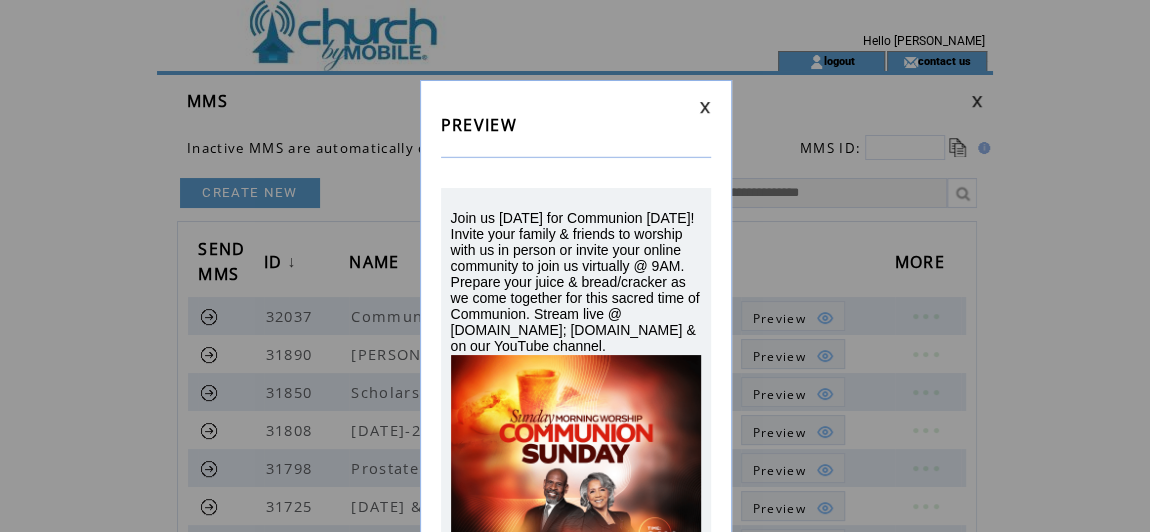 click at bounding box center [705, 107] 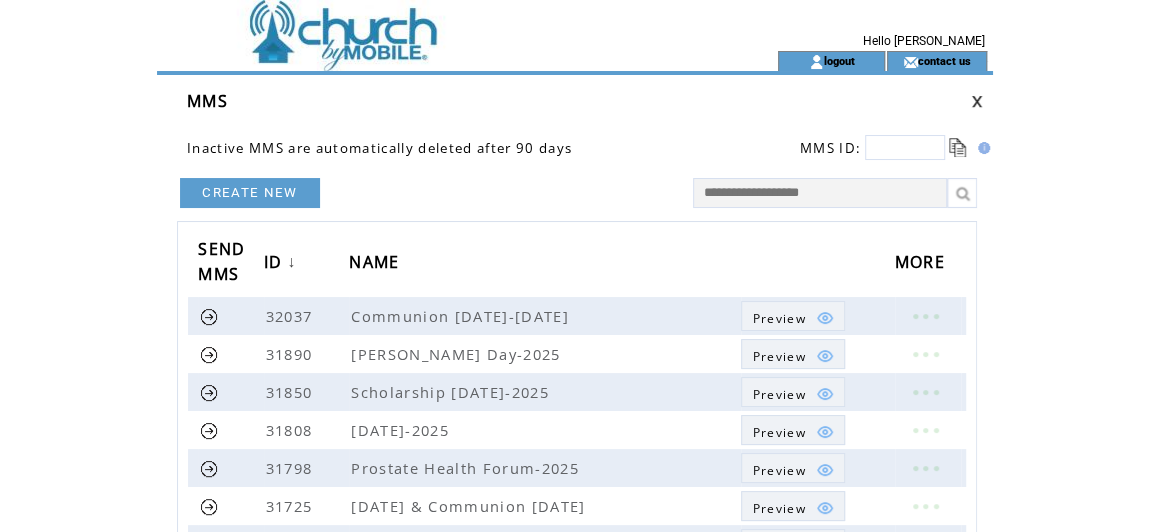 click at bounding box center (977, 101) 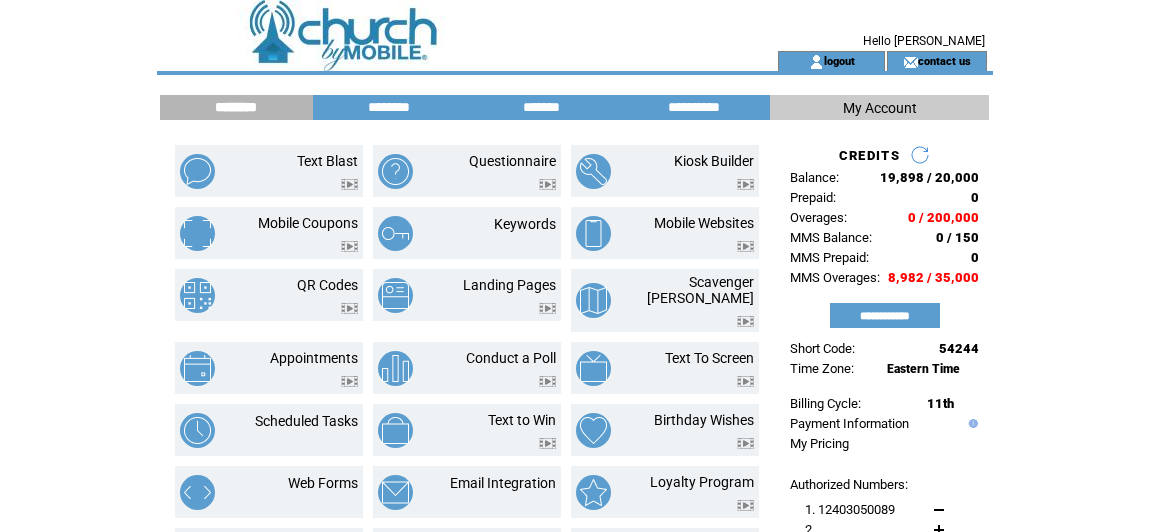 scroll, scrollTop: 0, scrollLeft: 0, axis: both 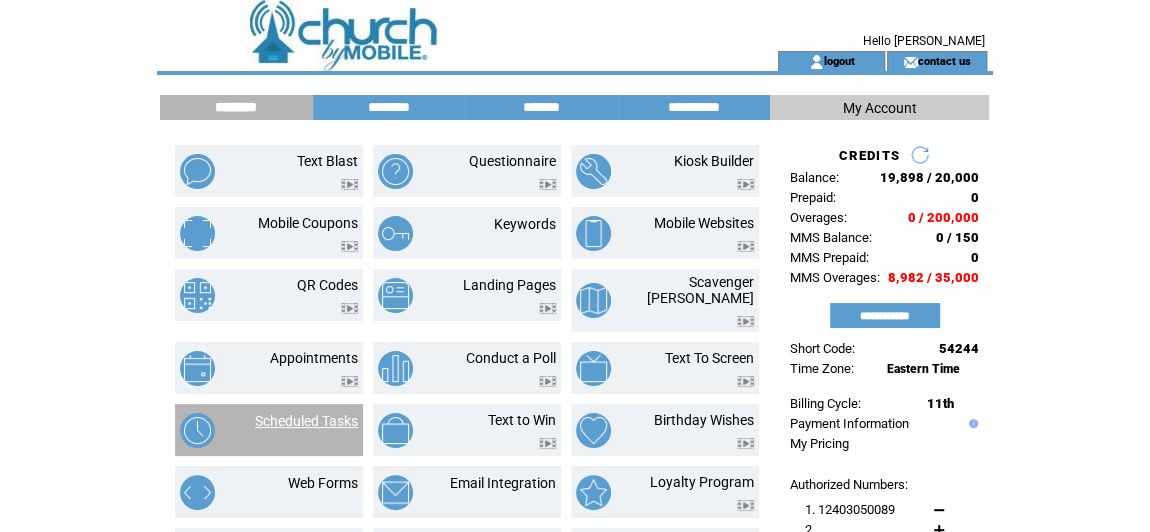click on "Scheduled Tasks" at bounding box center [306, 421] 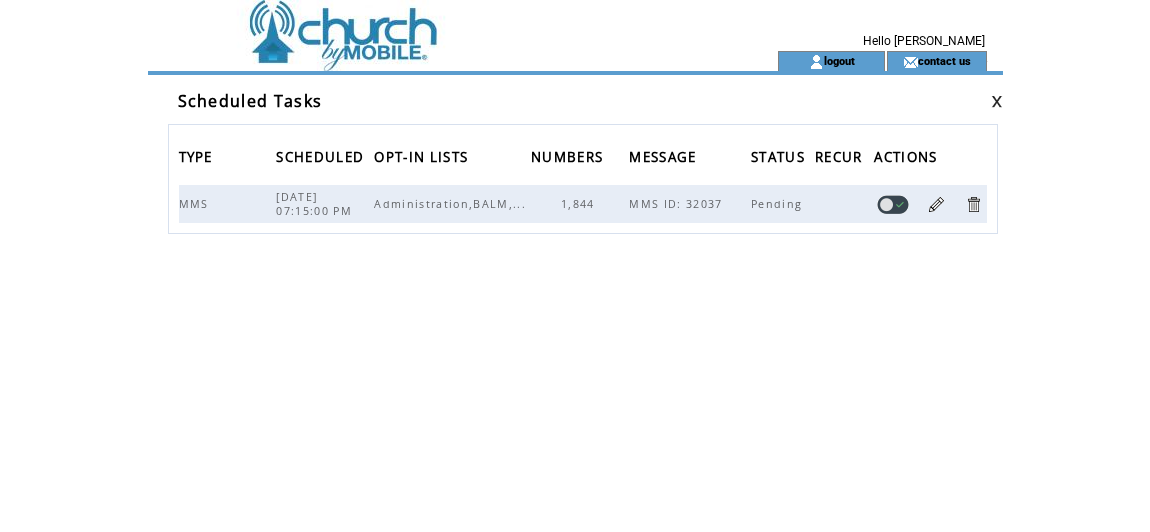 scroll, scrollTop: 0, scrollLeft: 0, axis: both 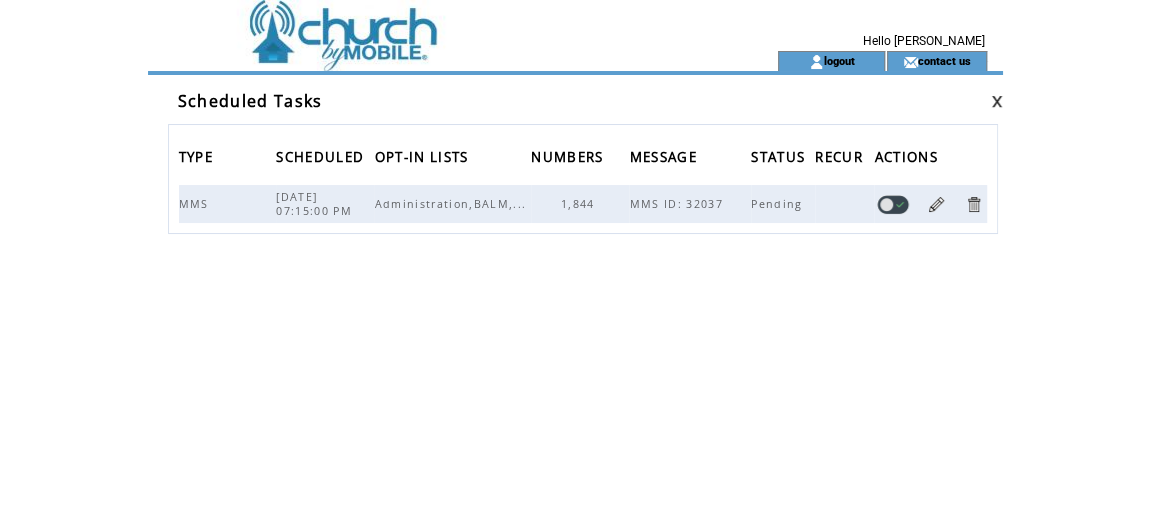 click at bounding box center [936, 204] 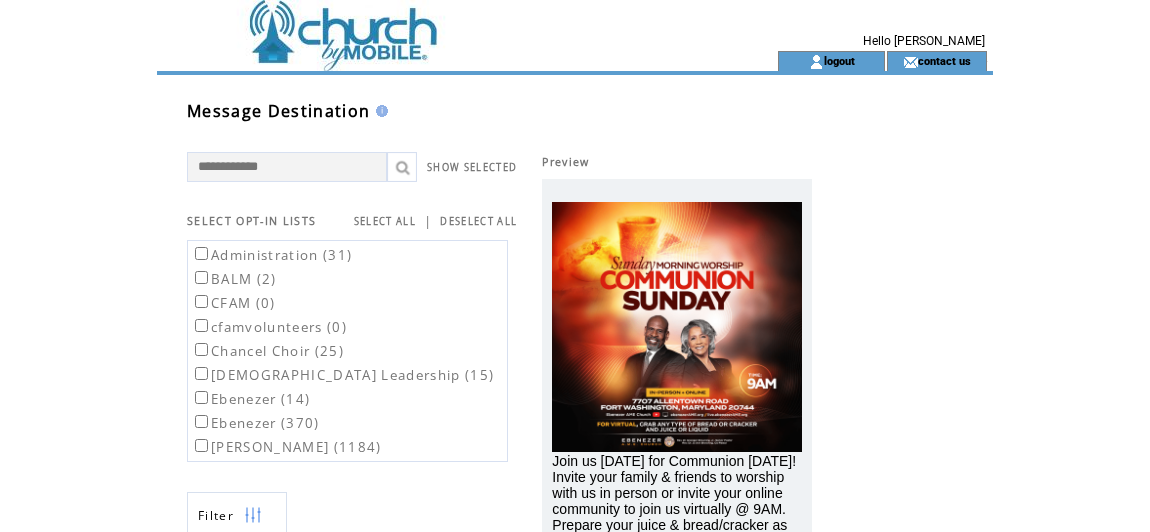scroll, scrollTop: 0, scrollLeft: 0, axis: both 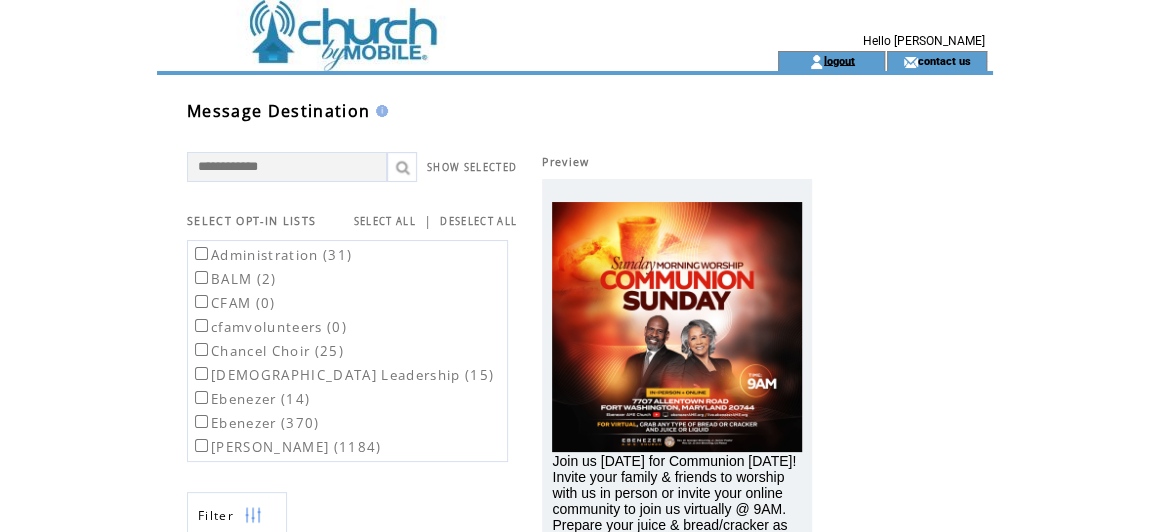 click on "logout" at bounding box center (839, 60) 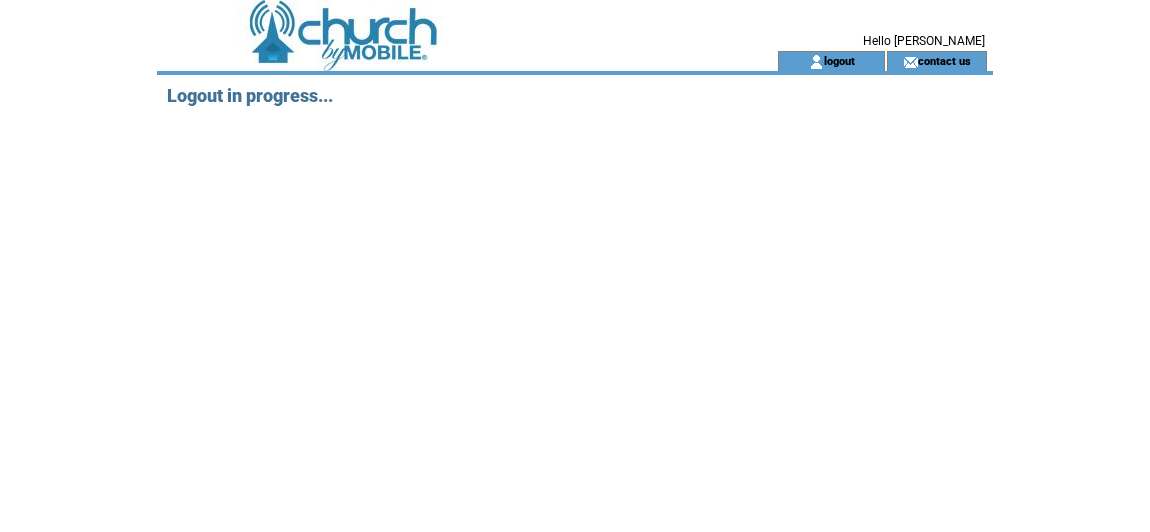 scroll, scrollTop: 0, scrollLeft: 0, axis: both 